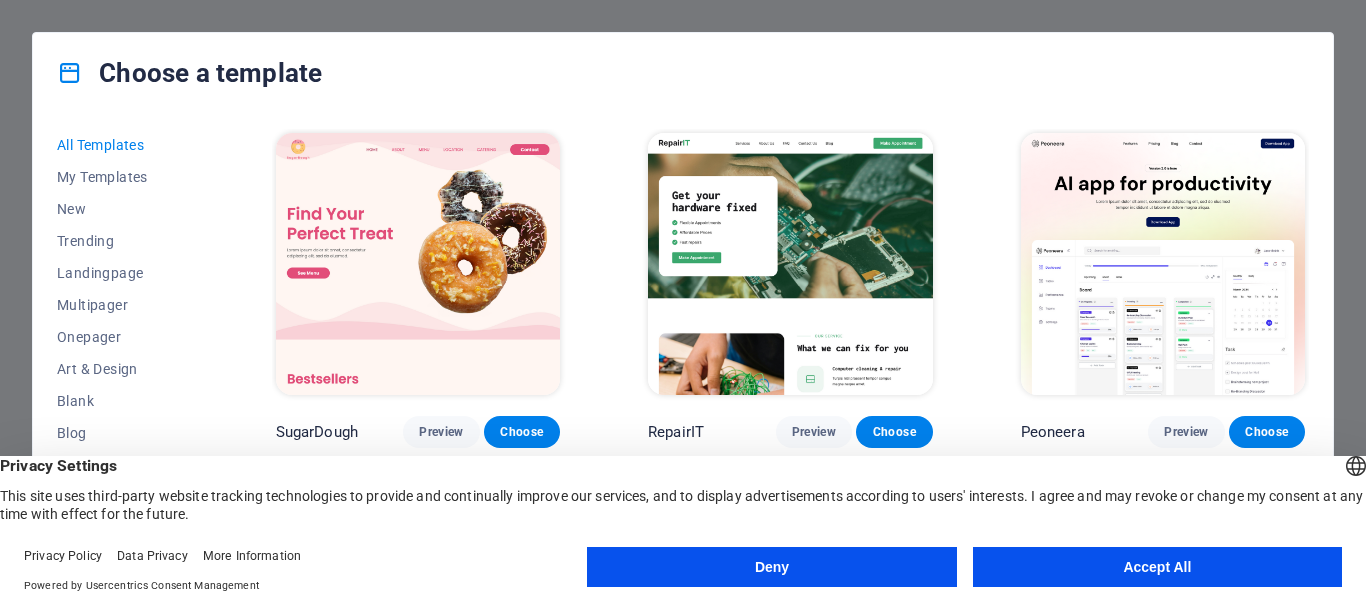 scroll, scrollTop: 0, scrollLeft: 0, axis: both 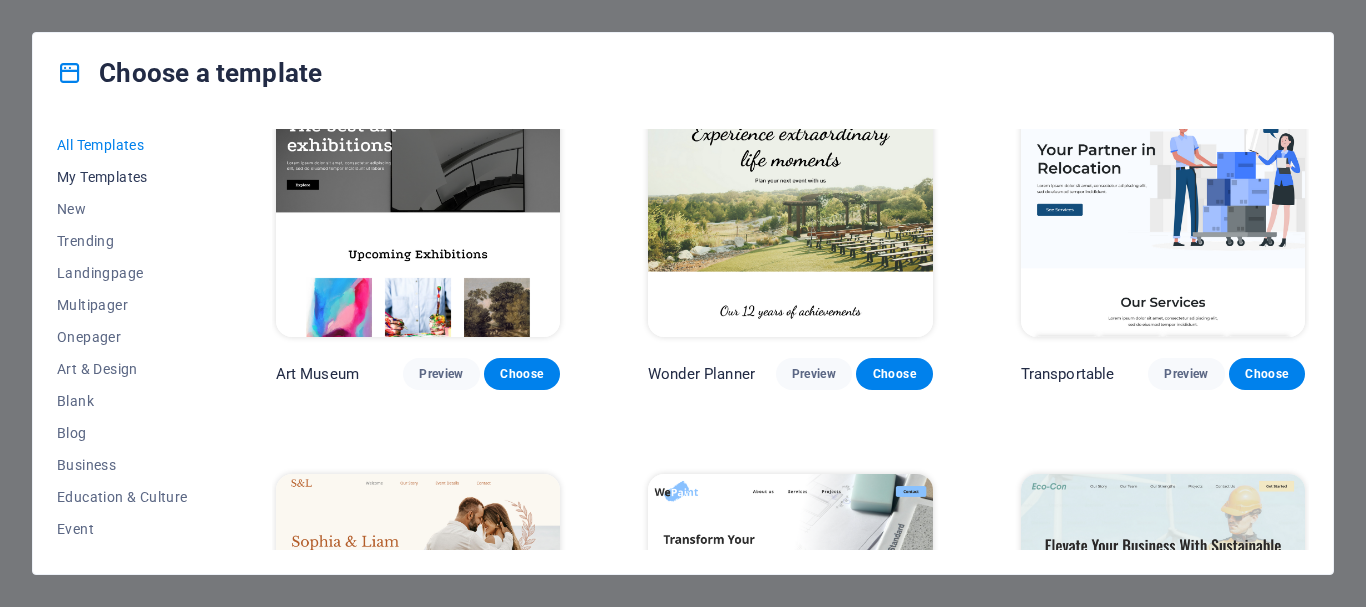 click on "My Templates" at bounding box center [122, 177] 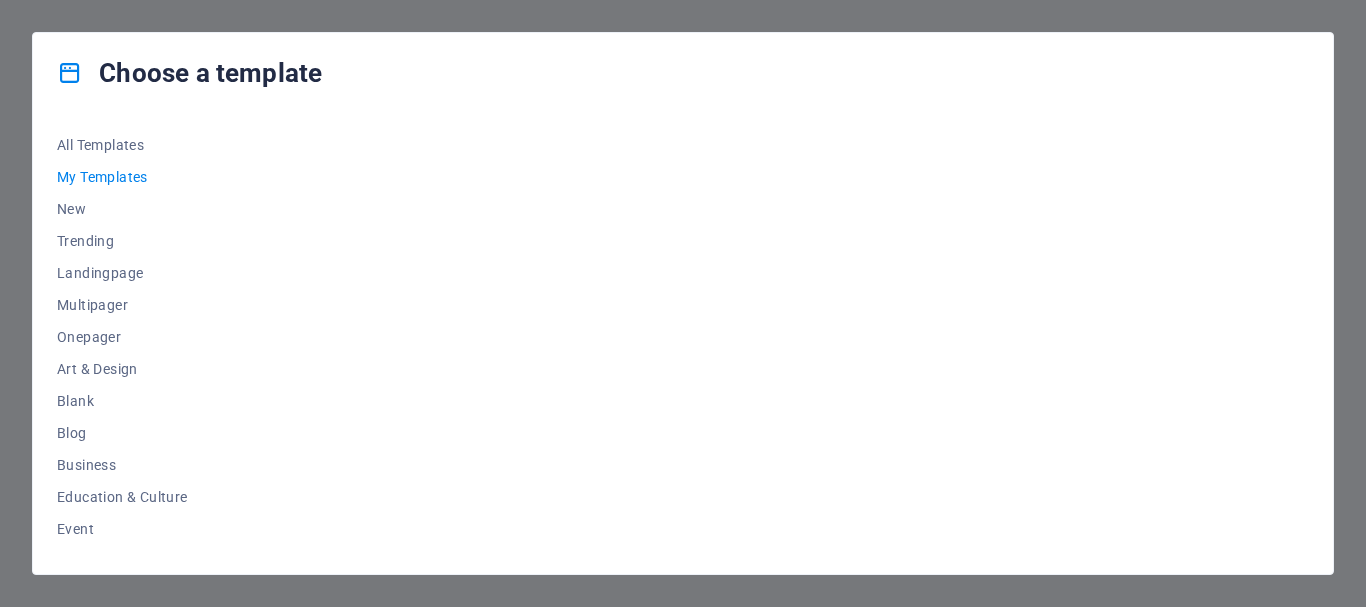 scroll, scrollTop: 0, scrollLeft: 0, axis: both 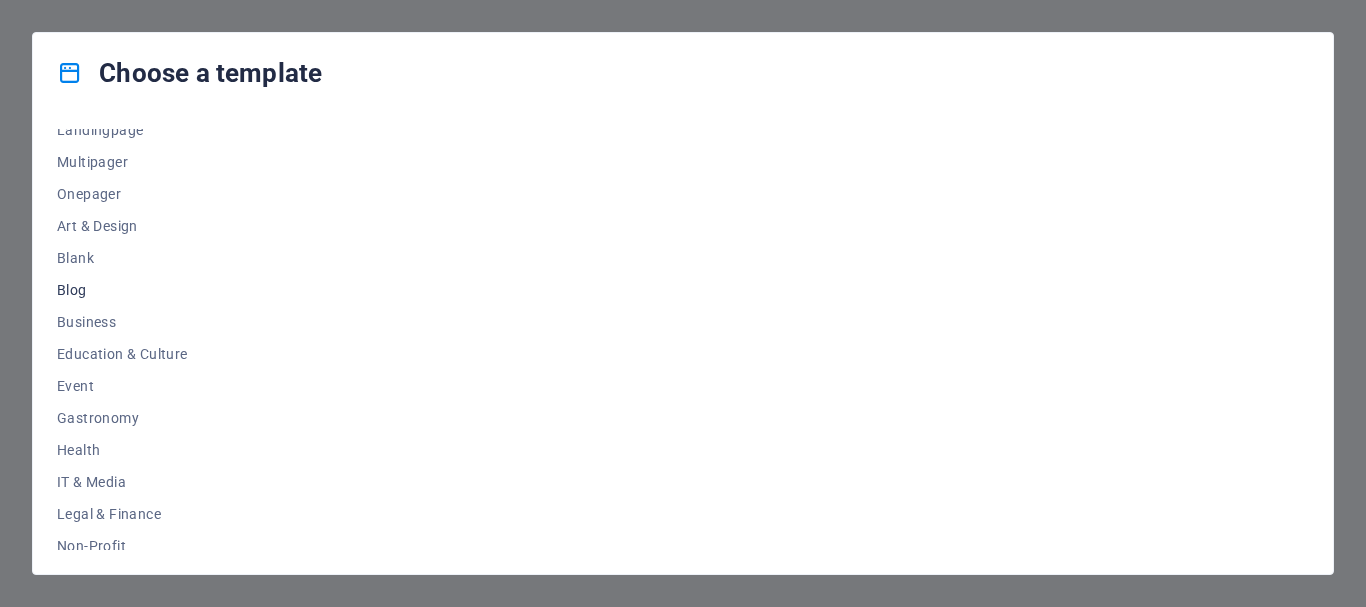 click on "Blog" at bounding box center (122, 290) 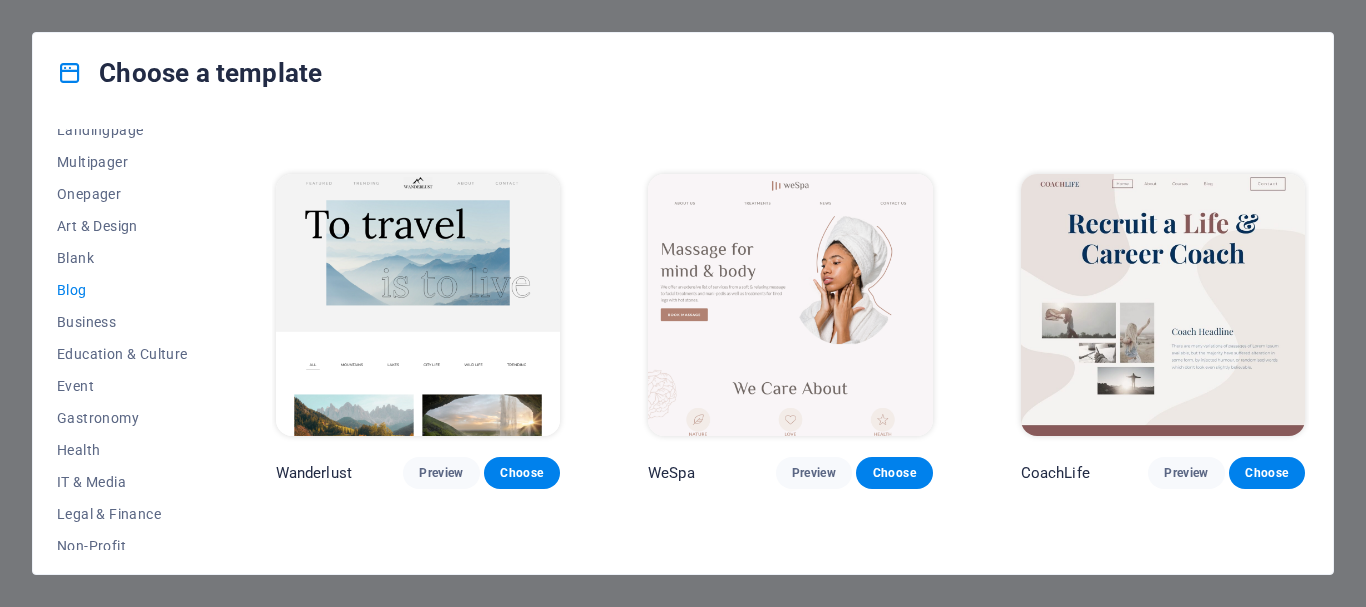 scroll, scrollTop: 1165, scrollLeft: 0, axis: vertical 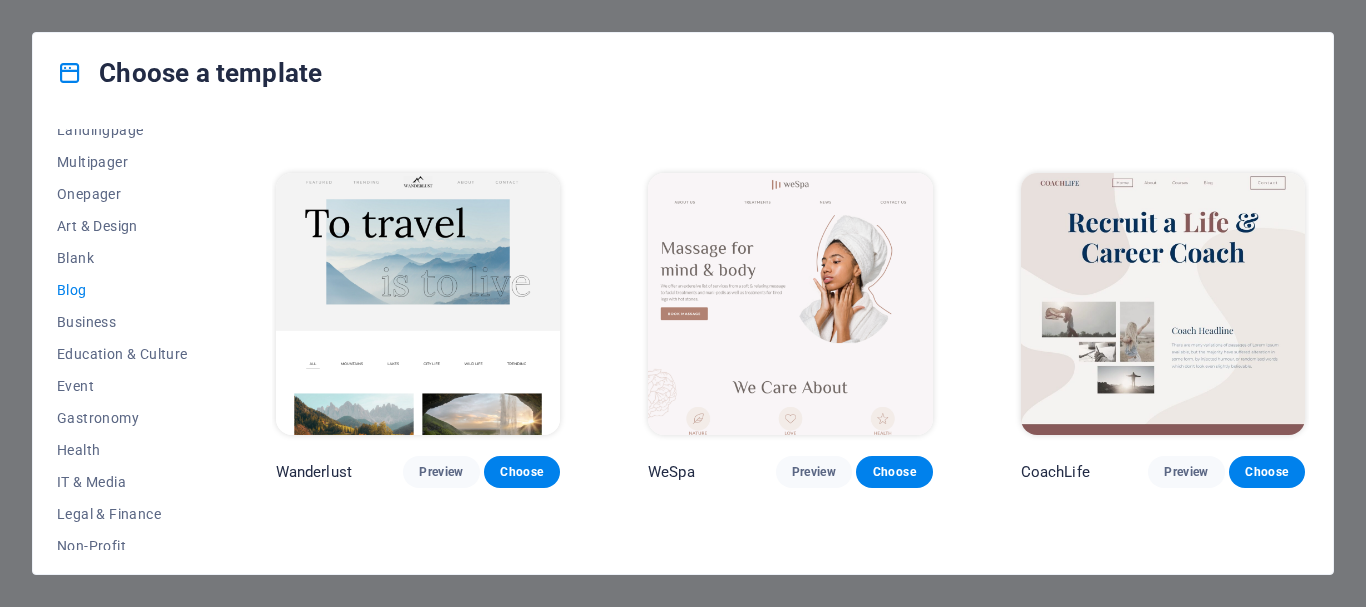 click on "Choose" at bounding box center (522, 871) 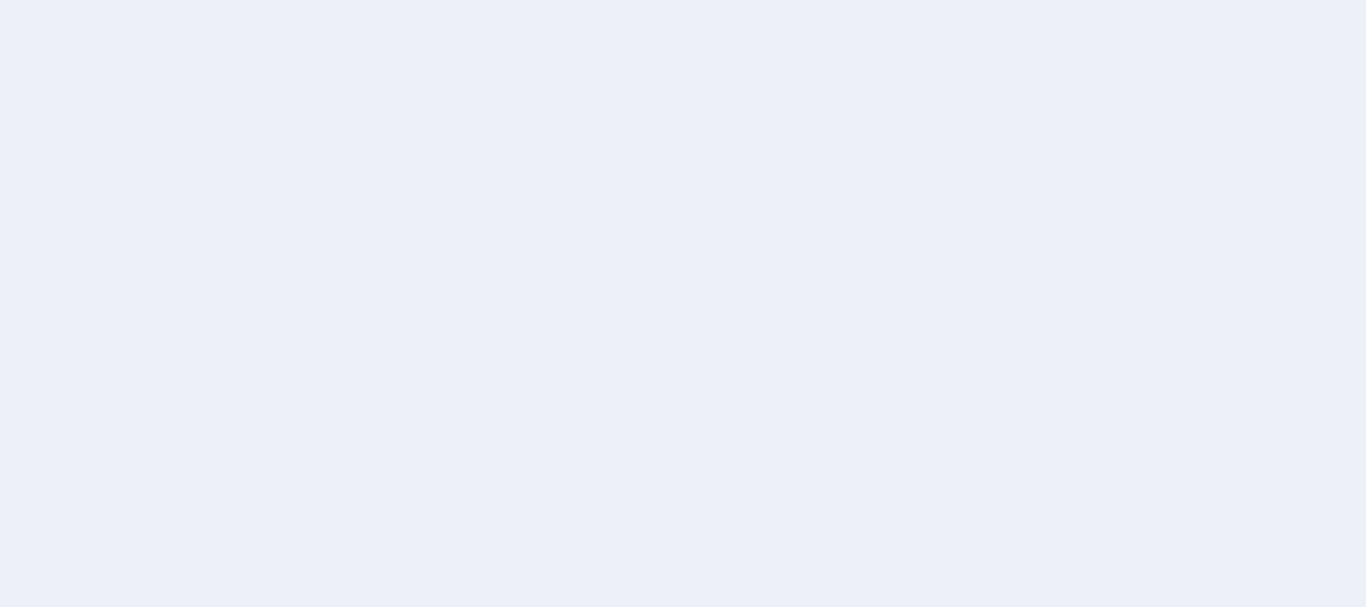 scroll, scrollTop: 0, scrollLeft: 0, axis: both 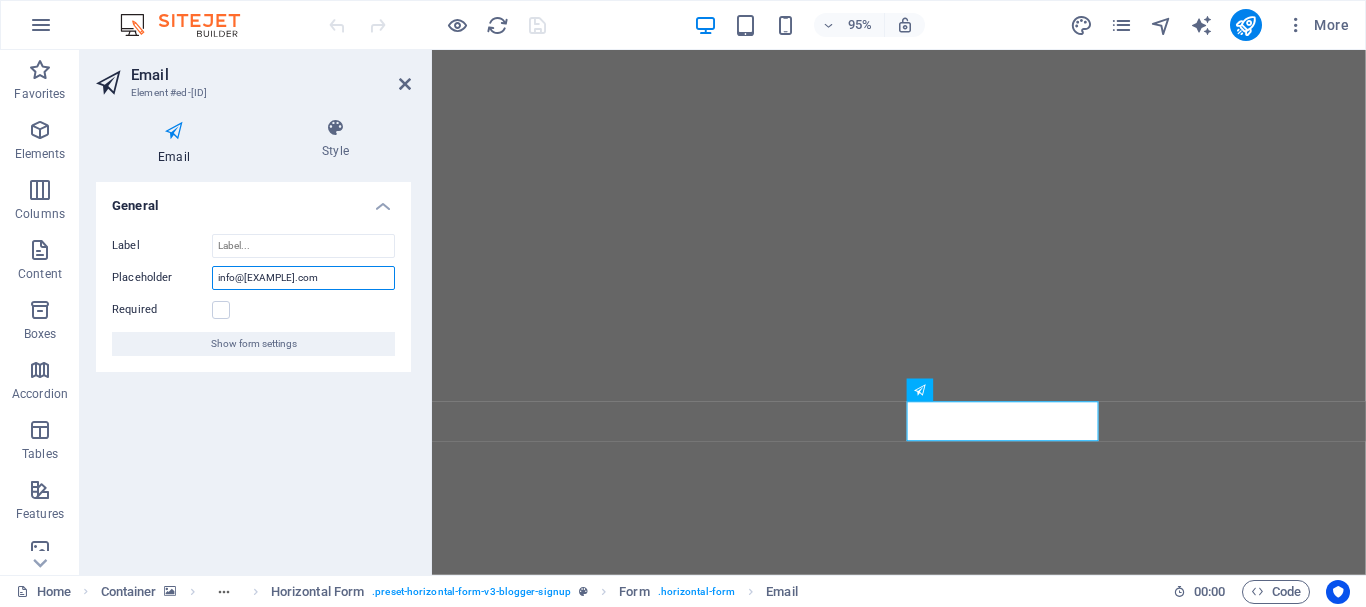 click on "info@[EXAMPLE].com" at bounding box center [303, 278] 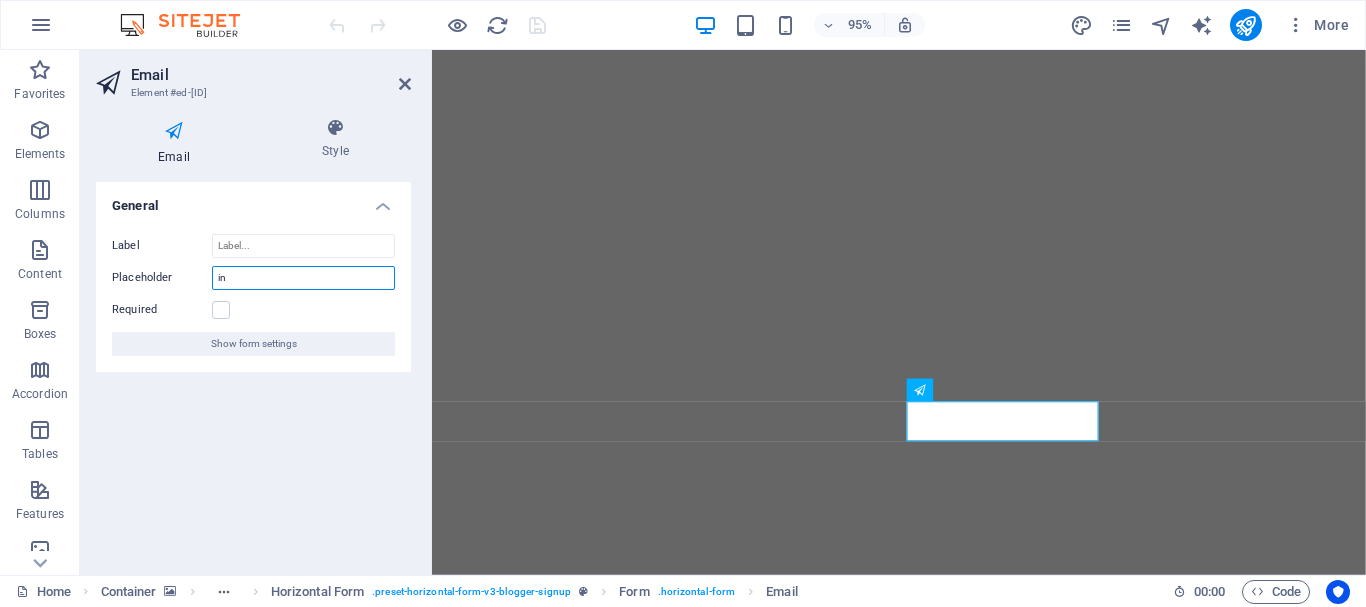 type on "i" 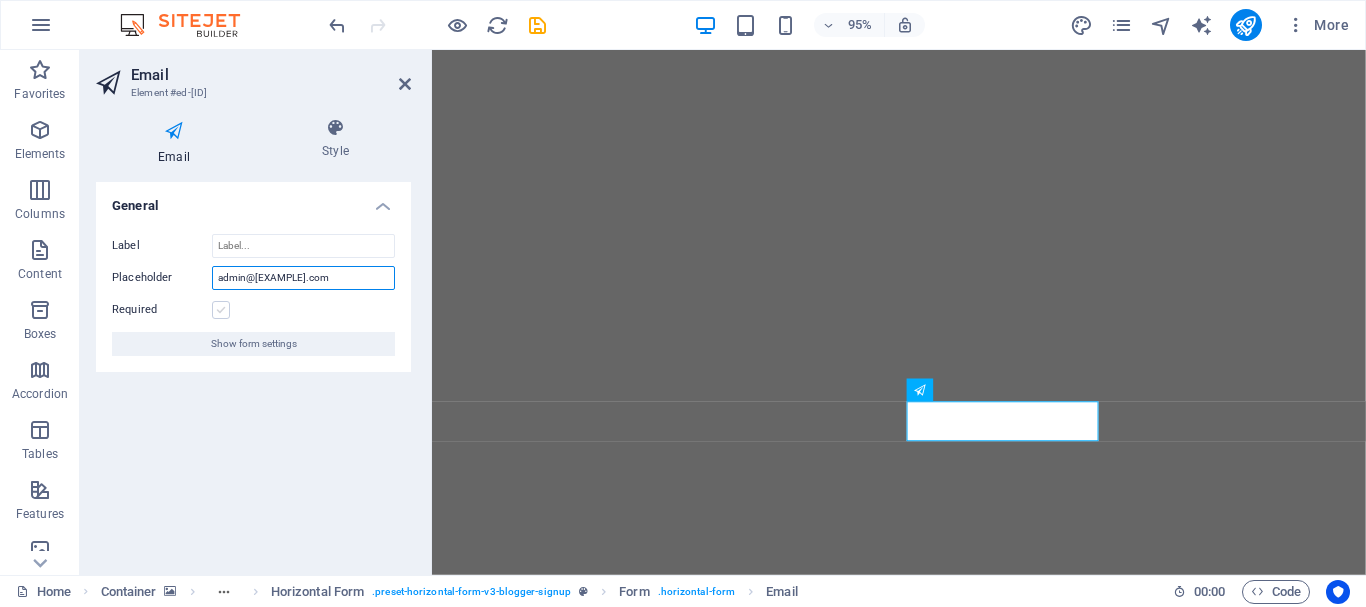 type on "admin@[EXAMPLE].com" 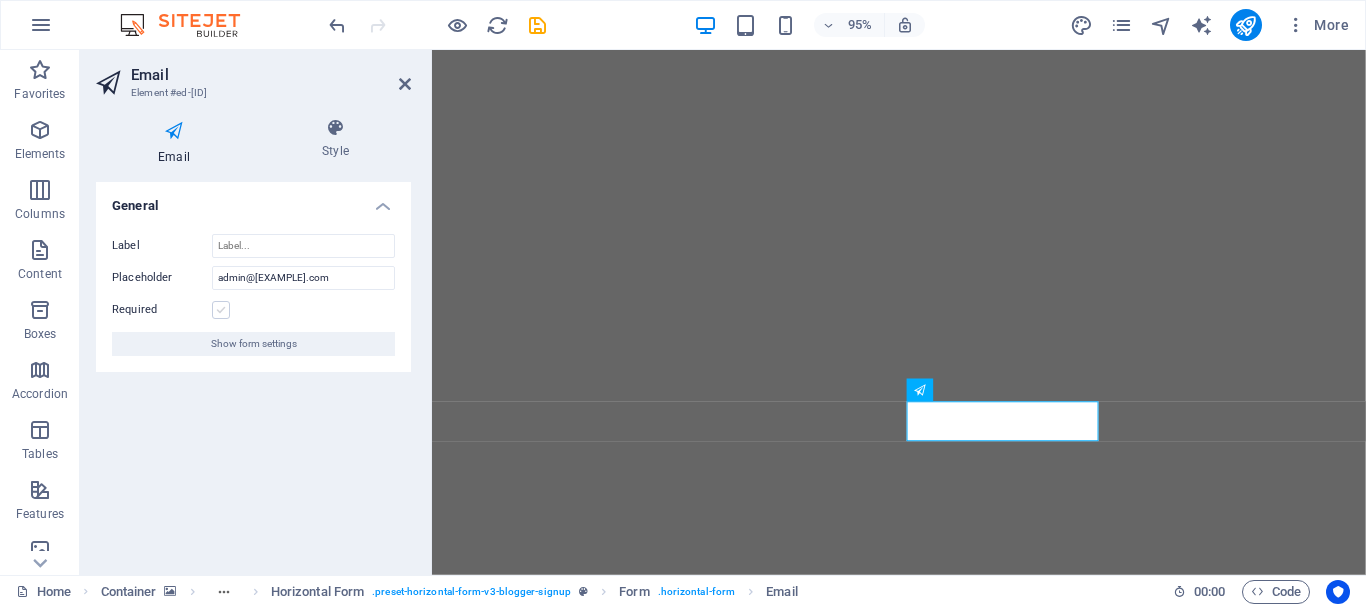 click at bounding box center (221, 310) 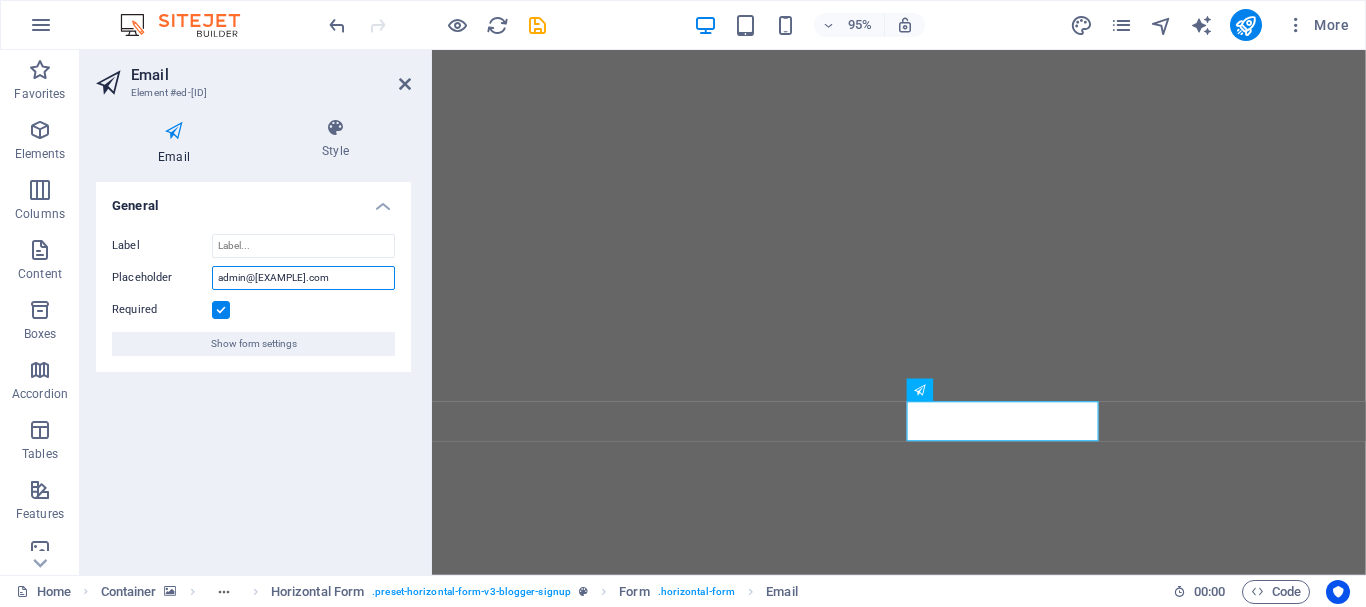 click on "admin@[EXAMPLE].com" at bounding box center (303, 278) 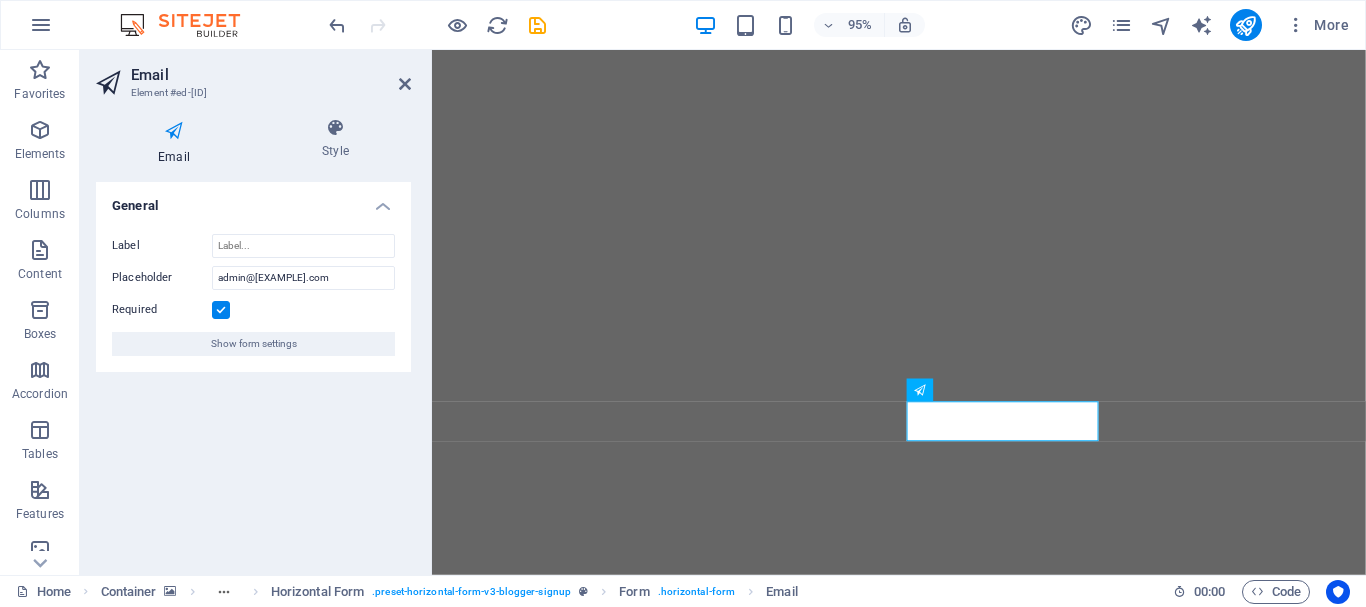 click at bounding box center (221, 310) 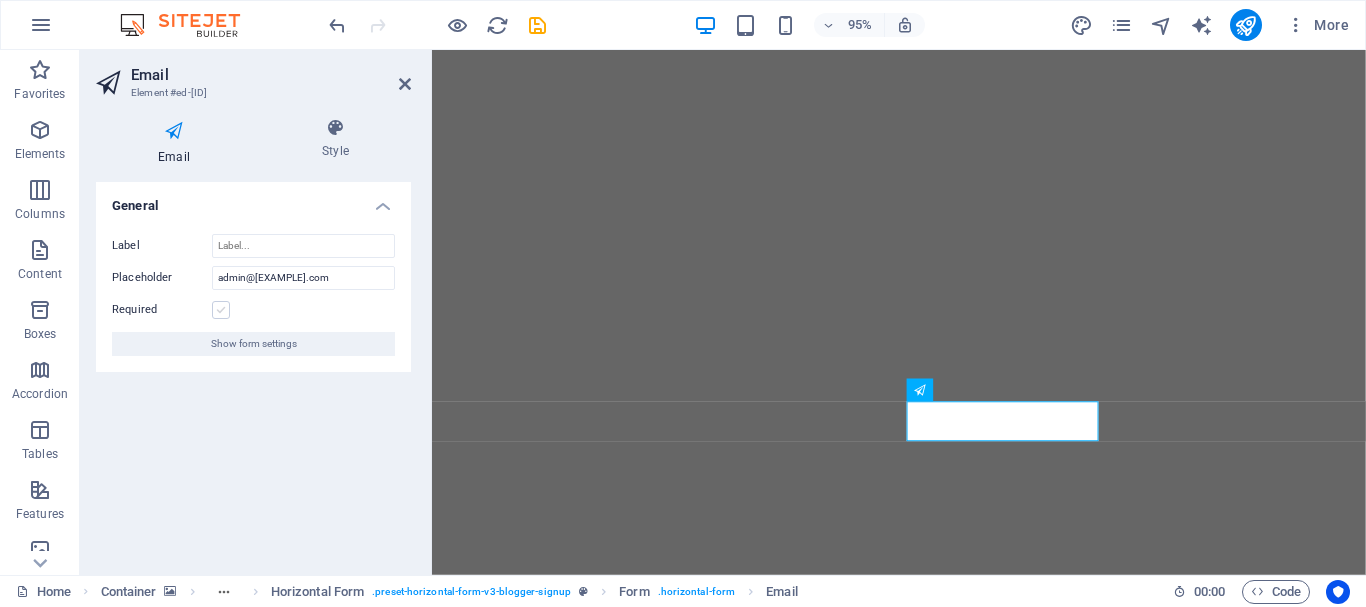 click at bounding box center [221, 310] 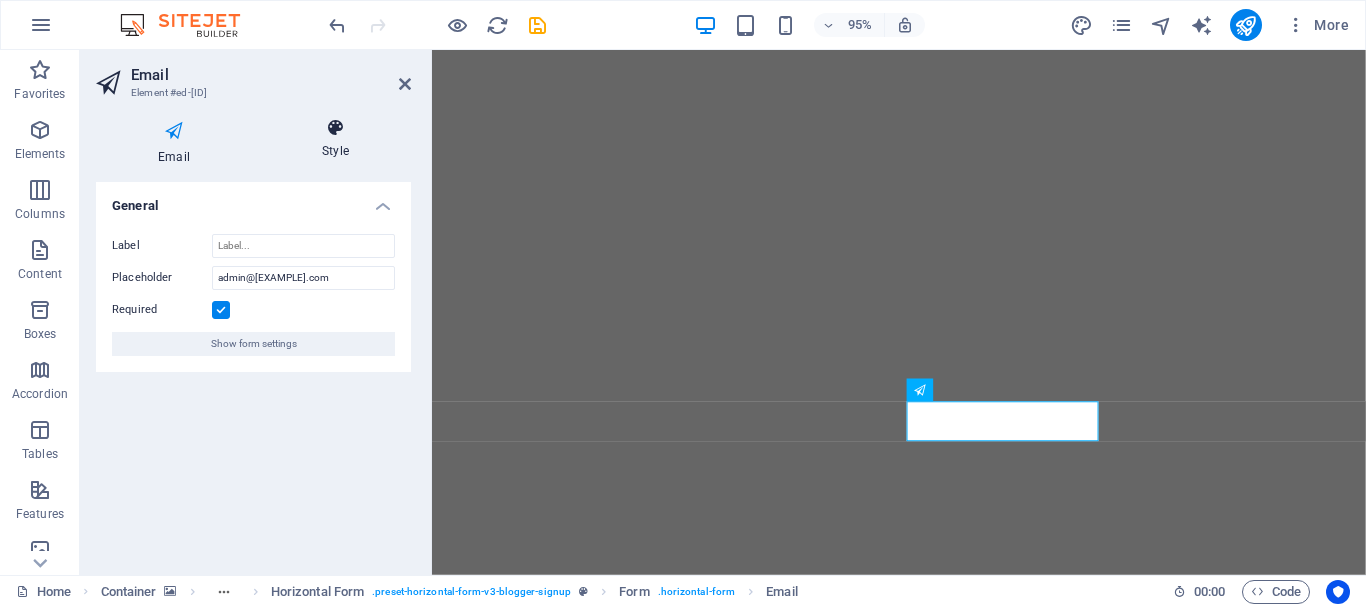 click on "Style" at bounding box center (335, 139) 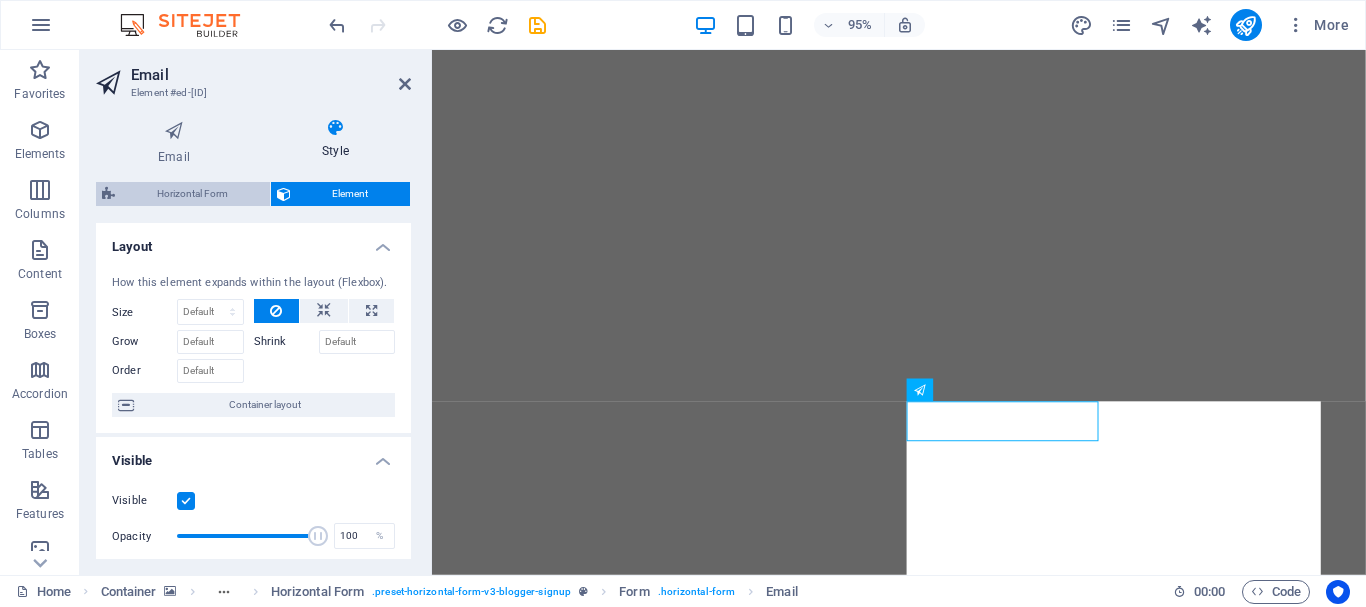 click on "Horizontal Form" at bounding box center (192, 194) 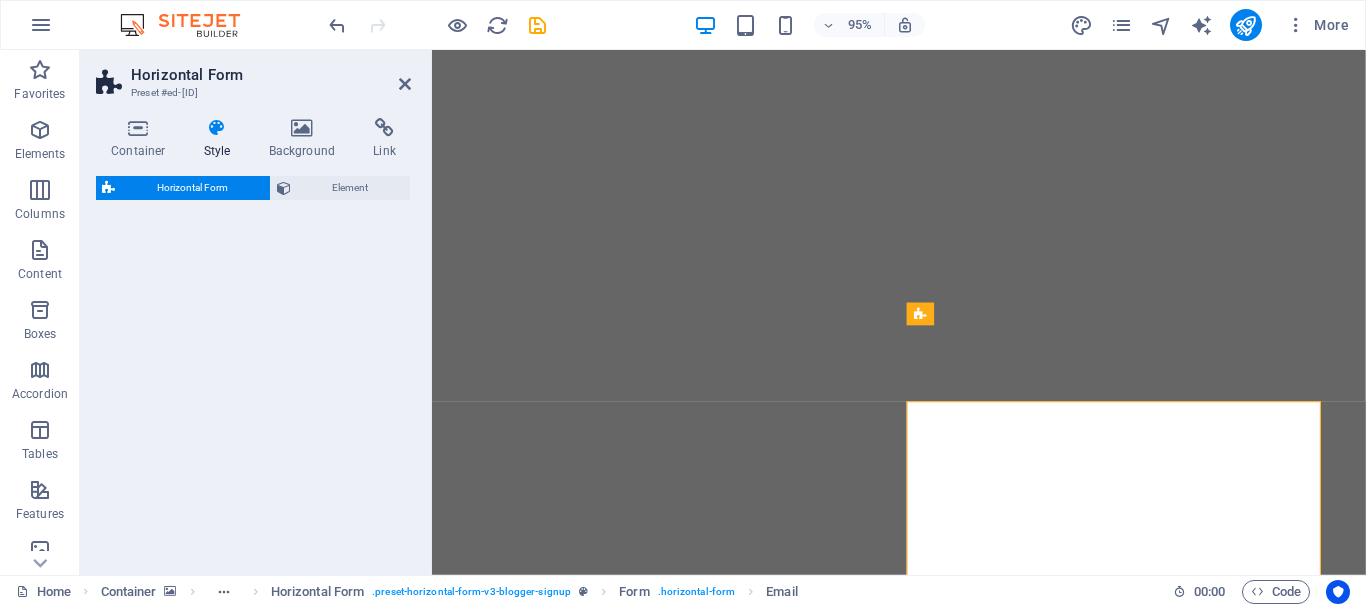 select on "rem" 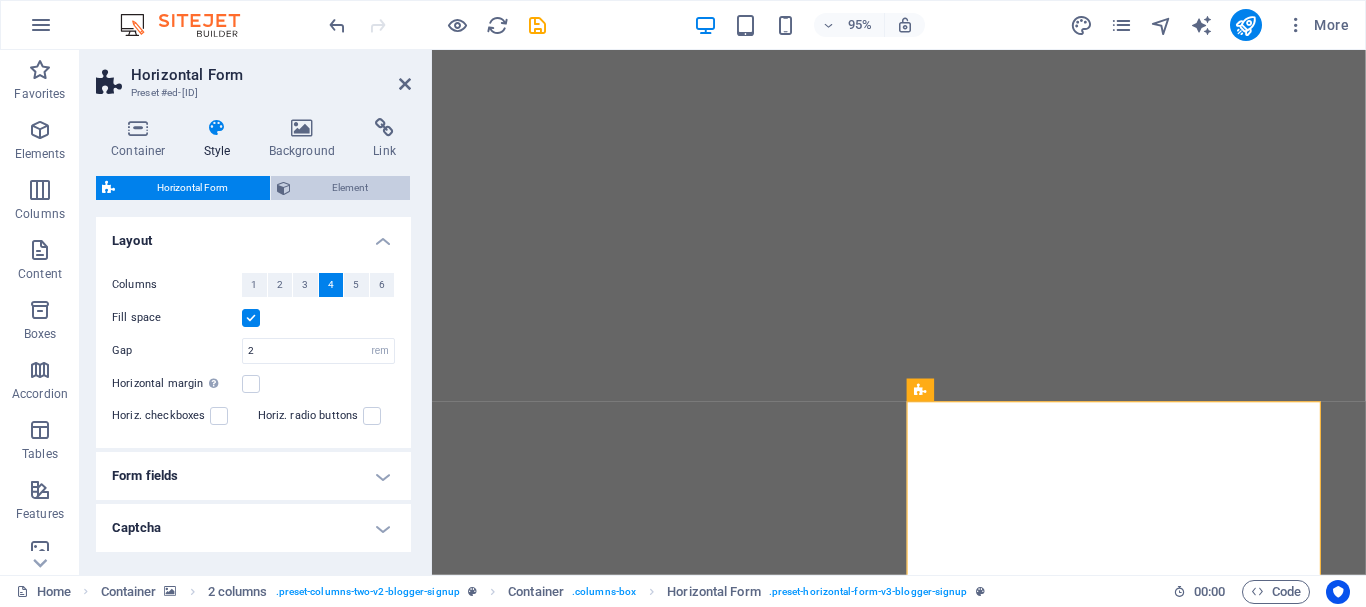 click on "Element" at bounding box center (351, 188) 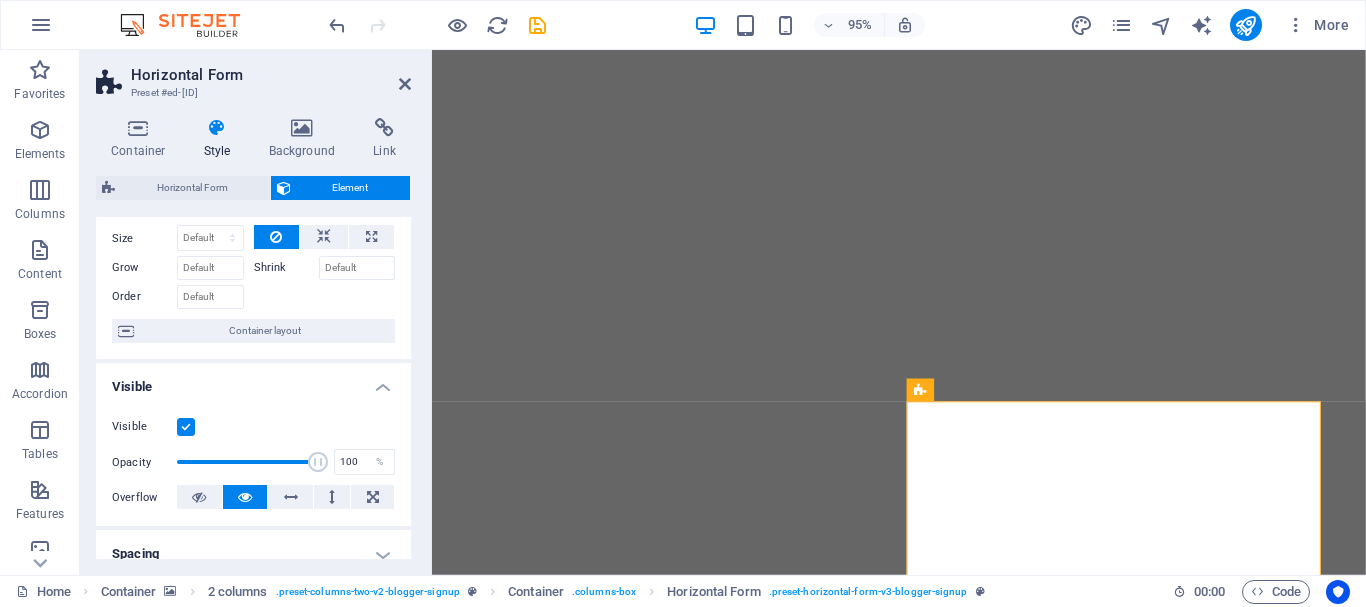 scroll, scrollTop: 0, scrollLeft: 0, axis: both 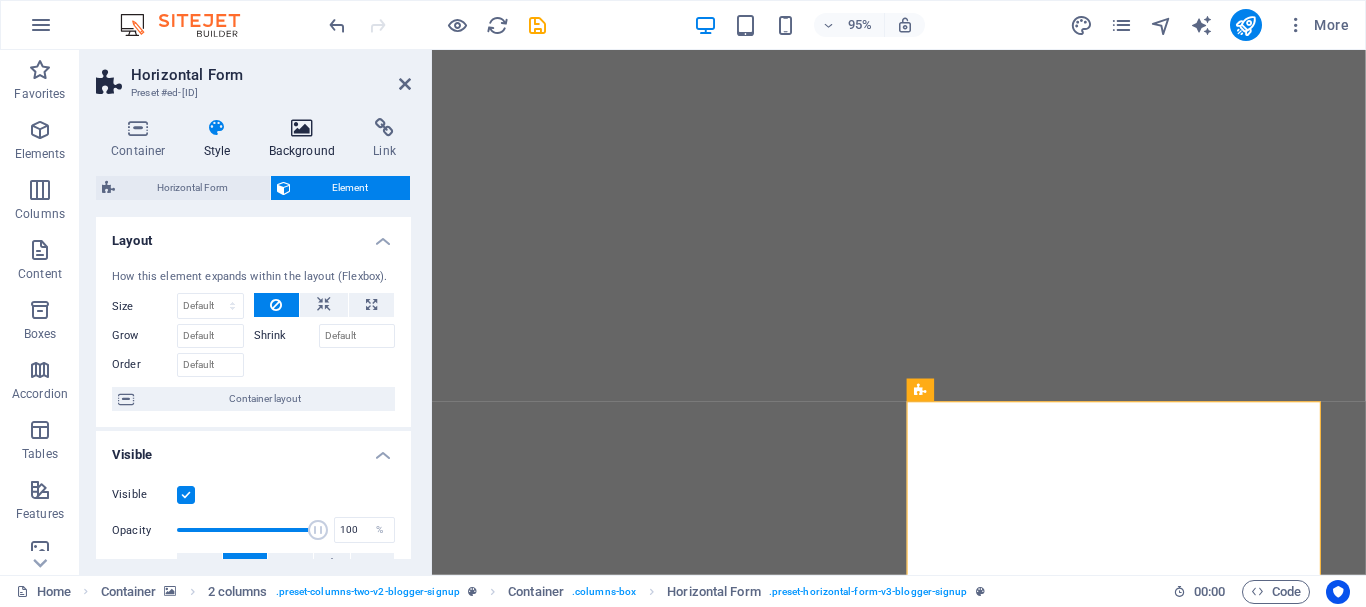 click at bounding box center [302, 128] 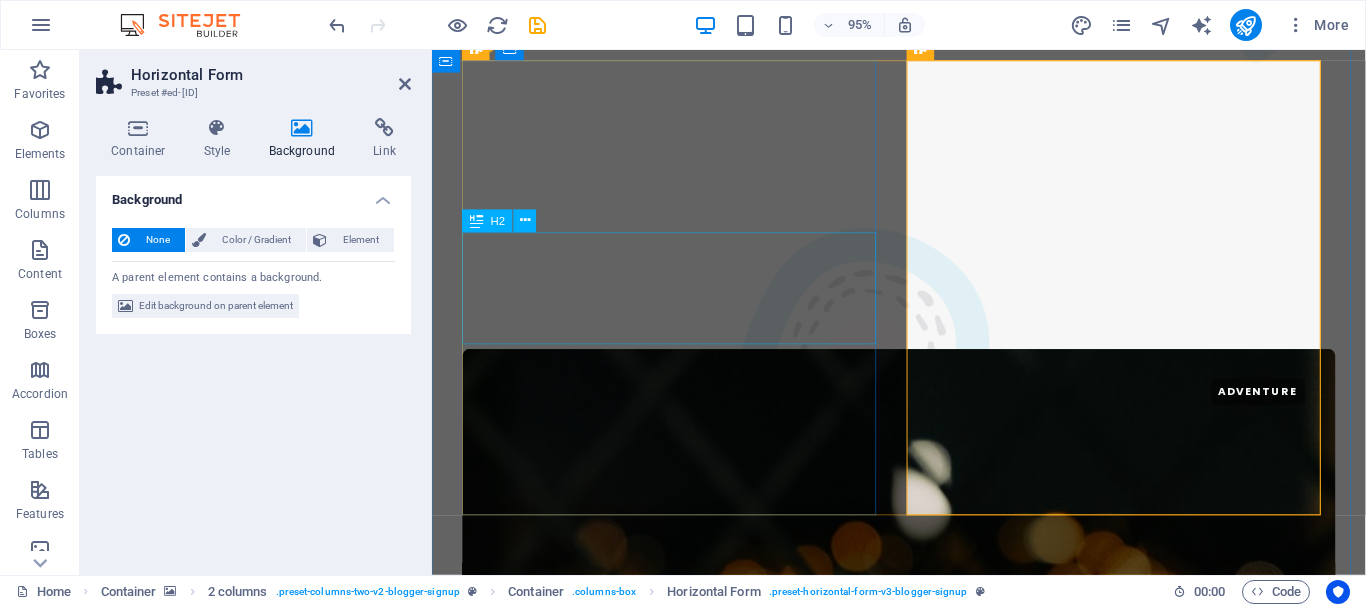 scroll, scrollTop: 3249, scrollLeft: 0, axis: vertical 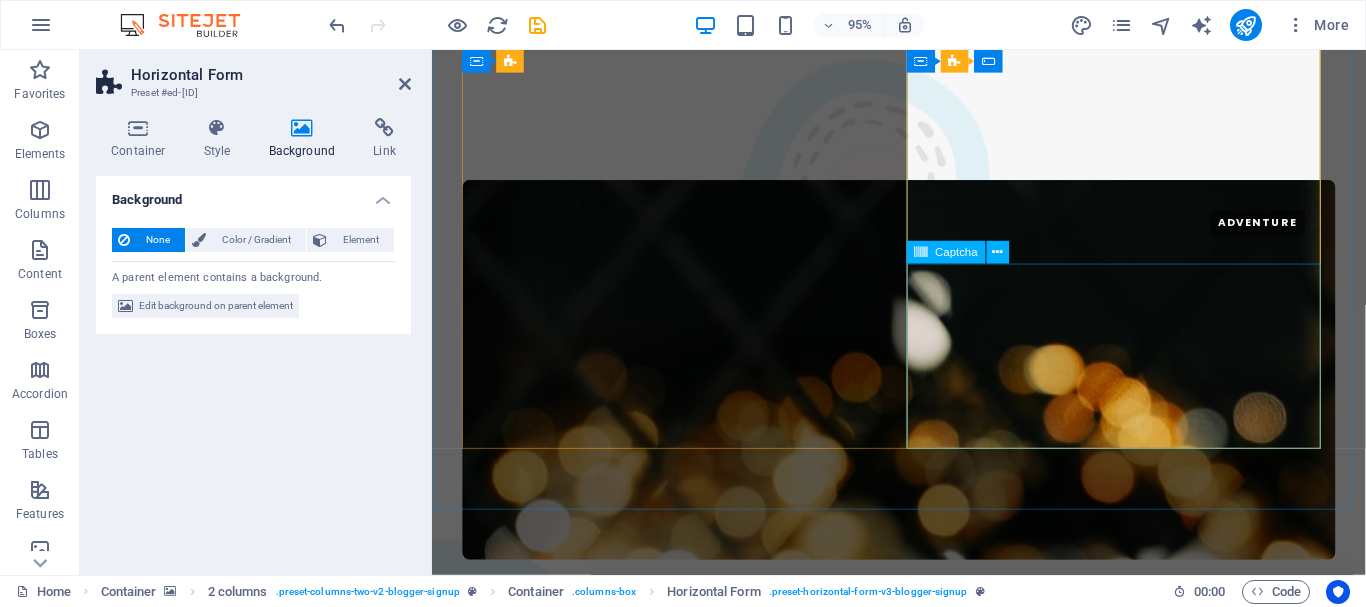 click on "Unreadable? Load new" at bounding box center (686, 5144) 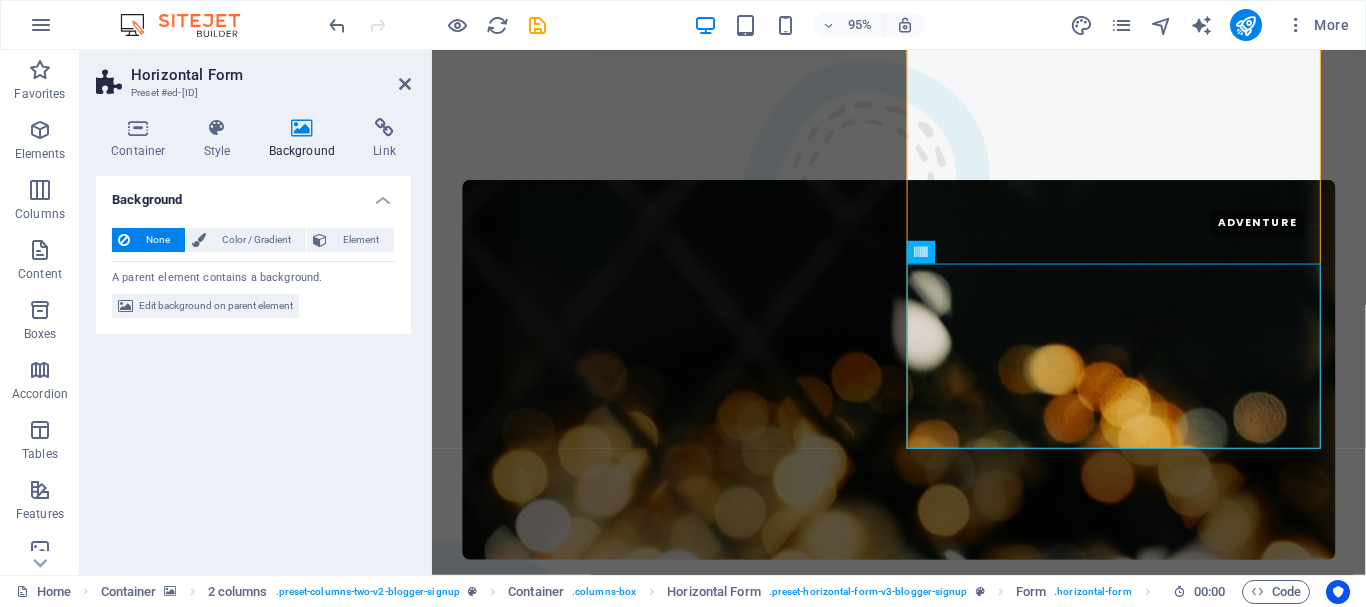 click on "Horizontal Form Preset #ed-822595257
Container Style Background Link Size Height Default px rem % vh vw Min. height None px rem % vh vw Width Default px rem % em vh vw Min. width None px rem % vh vw Content width Default Custom width Width Default px rem % em vh vw Min. width None px rem % vh vw Default padding Custom spacing Default content width and padding can be changed under Design. Edit design Layout (Flexbox) Alignment Determines the flex direction. Default Main axis Determine how elements should behave along the main axis inside this container (justify content). Default Side axis Control the vertical direction of the element inside of the container (align items). Default Wrap Default On Off Fill Controls the distances and direction of elements on the y-axis across several lines (align content). Default Accessibility ARIA helps assistive technologies (like screen readers) to understand the role, state, and behavior of web elements Role The ARIA role defines the purpose of an element." at bounding box center (256, 312) 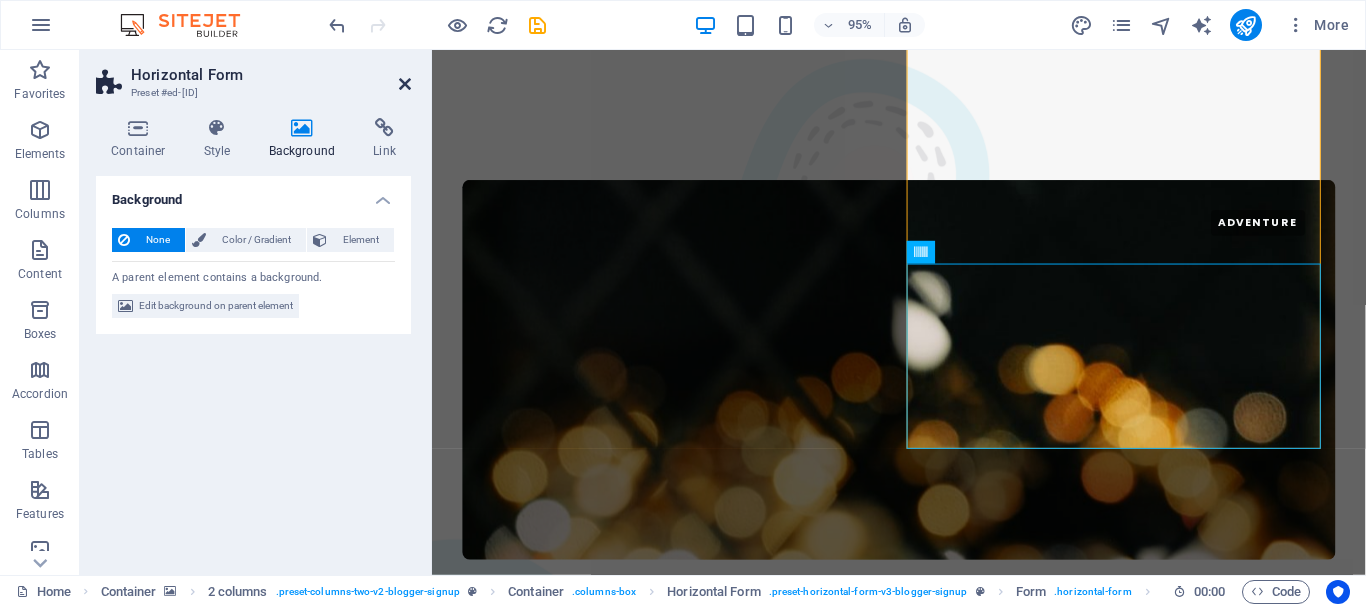 click at bounding box center [405, 84] 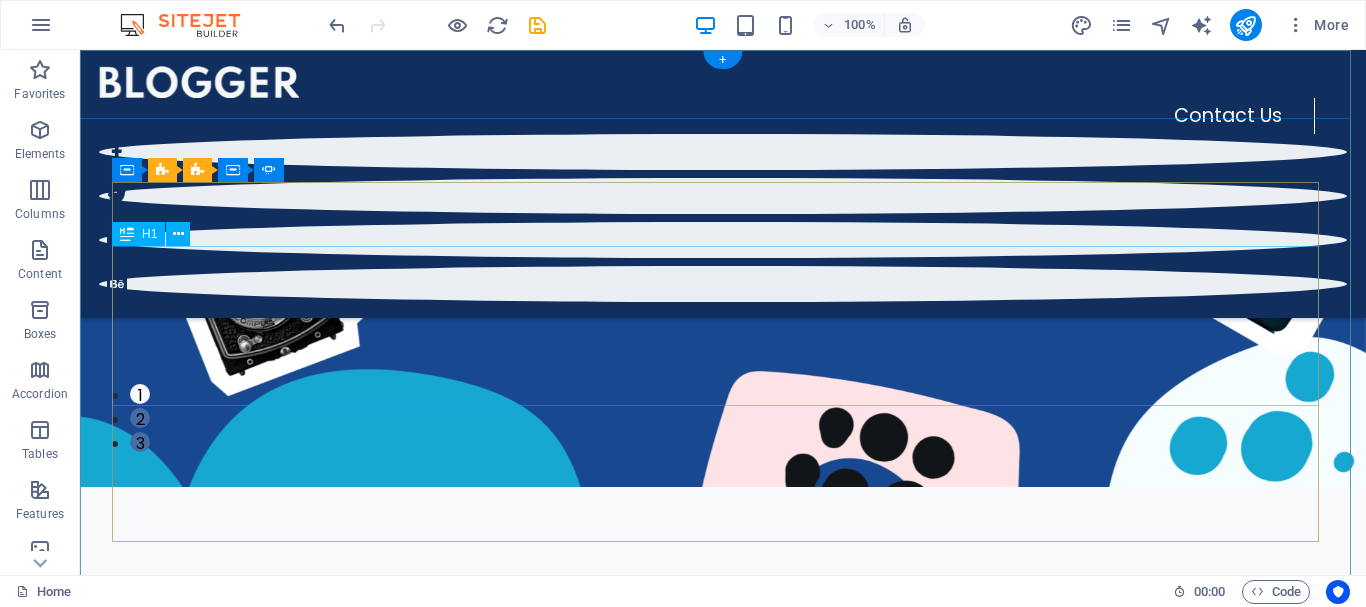 scroll, scrollTop: 0, scrollLeft: 0, axis: both 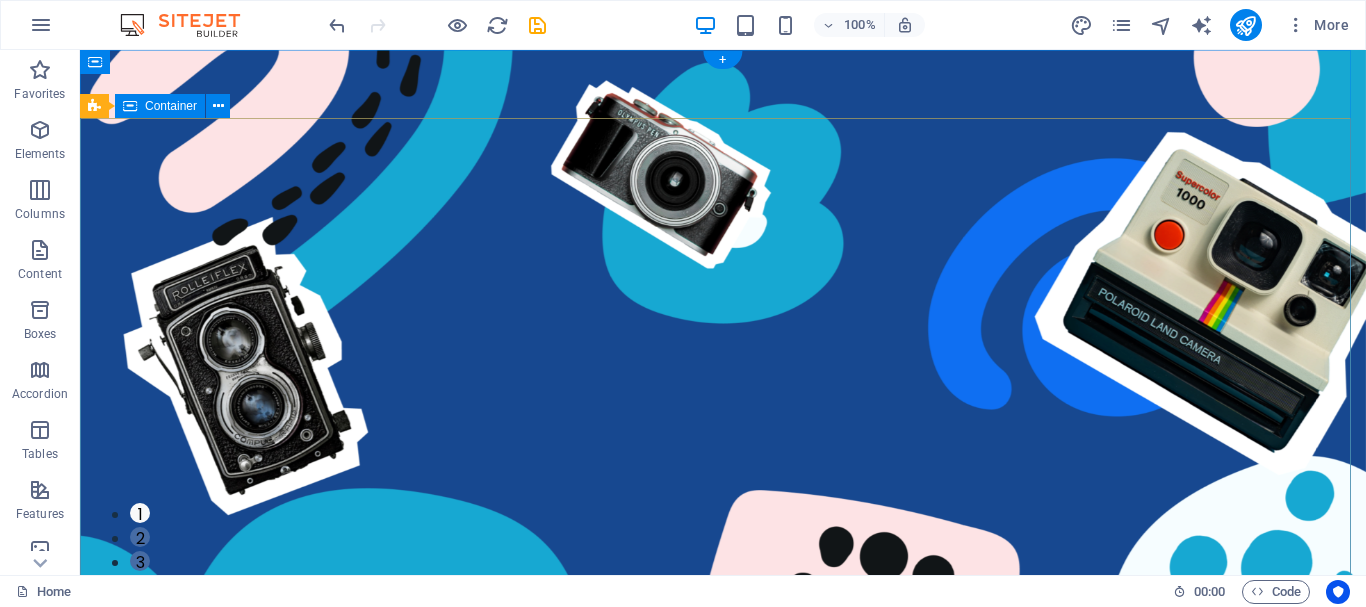 click on "TECHNOLOGY Use Technology to Live Healthier How today's technology can improve your quality of life and when to be careful of technology usage ADVENTURE How to Find Sanctuary in Times of Chaos Proven methods to find breaks and quiet moments to recharge your batteries in today's stressful life. TRAVEL Ice Cream Across the World A comprehensive - yet uncomplete - guide about the different types of ice cream that the world has to offer and where to find the best ice cream TECHNOLOGY Use Technology to Live Healthier How today's technology can improve your quality of life and when to be careful of technology usage ADVENTURE How to Find Sanctuary in Times of Chaos Proven methods to find breaks and quiet moments to recharge your batteries in today's stressful life. 1 2 3" at bounding box center [723, 1118] 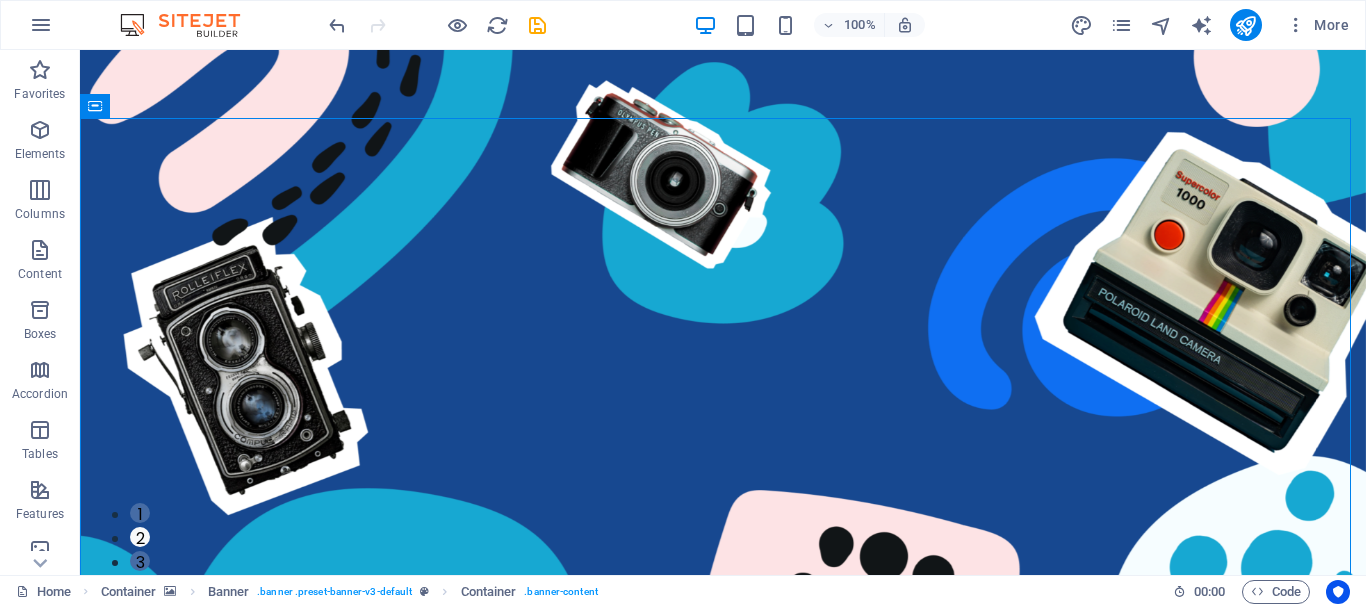 click at bounding box center (190, 25) 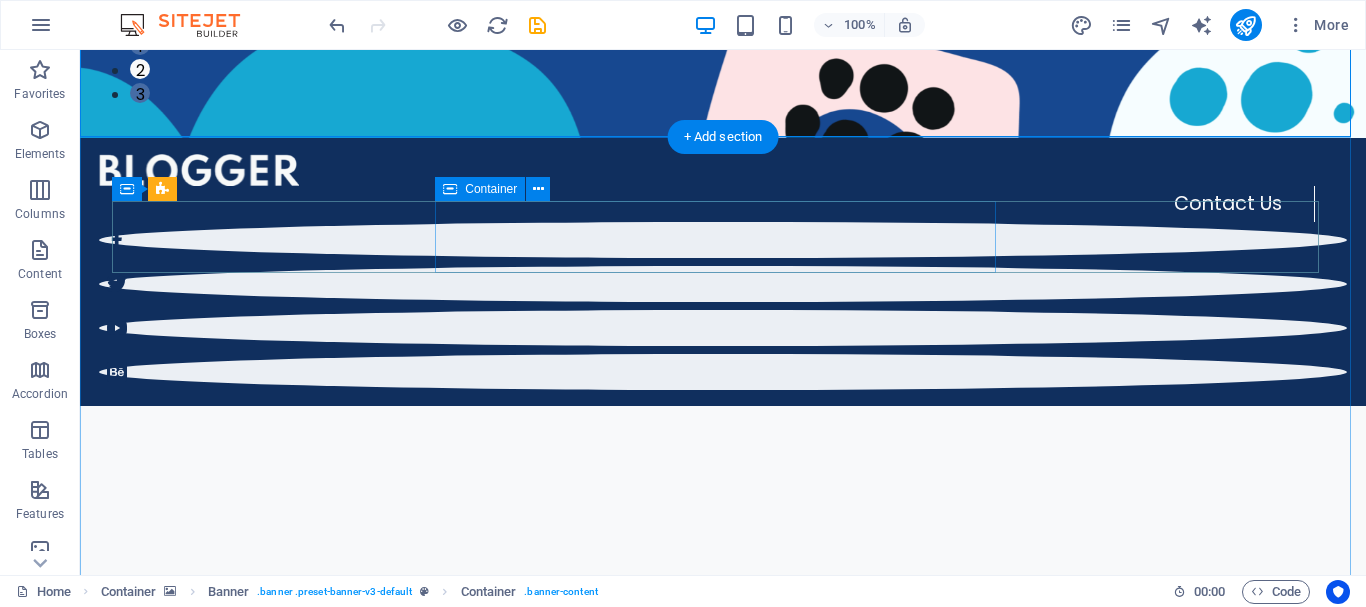 scroll, scrollTop: 469, scrollLeft: 0, axis: vertical 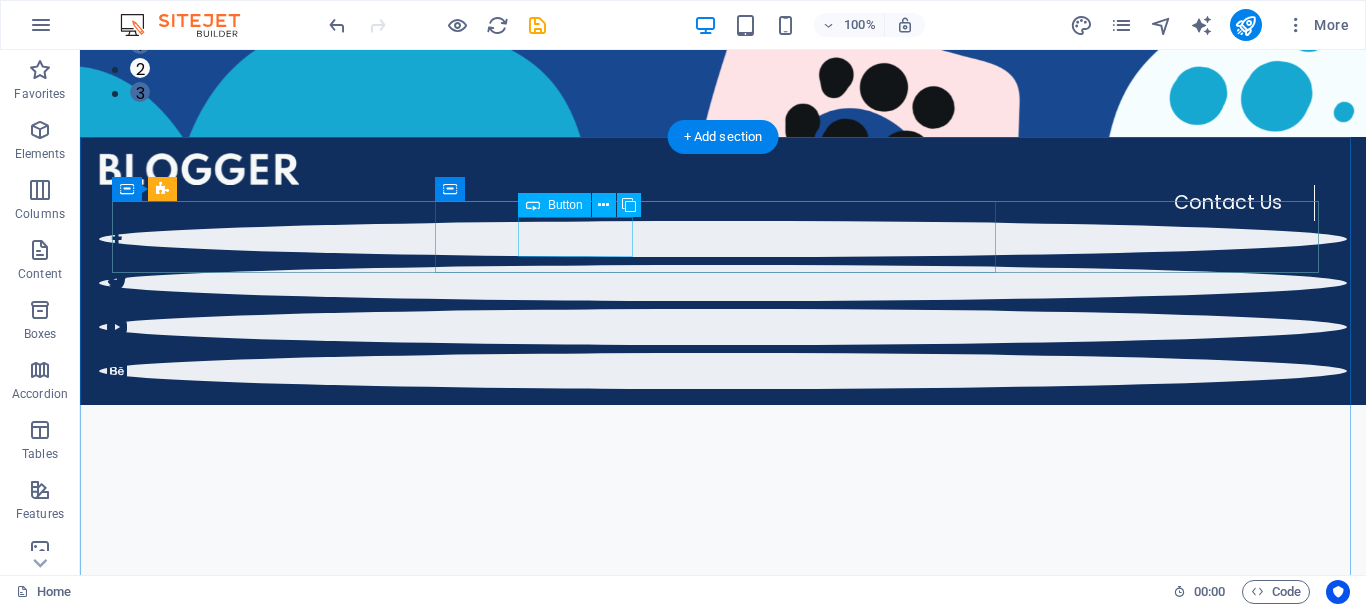 click on "Adventure" at bounding box center (723, 2442) 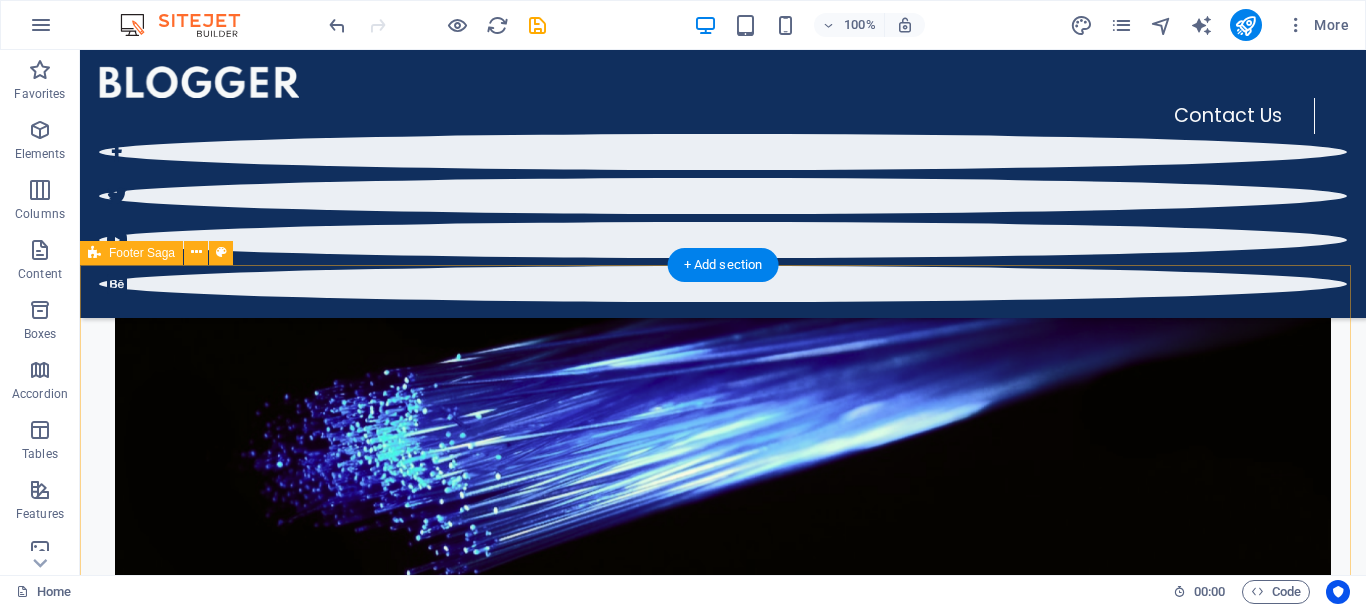 scroll, scrollTop: 3874, scrollLeft: 0, axis: vertical 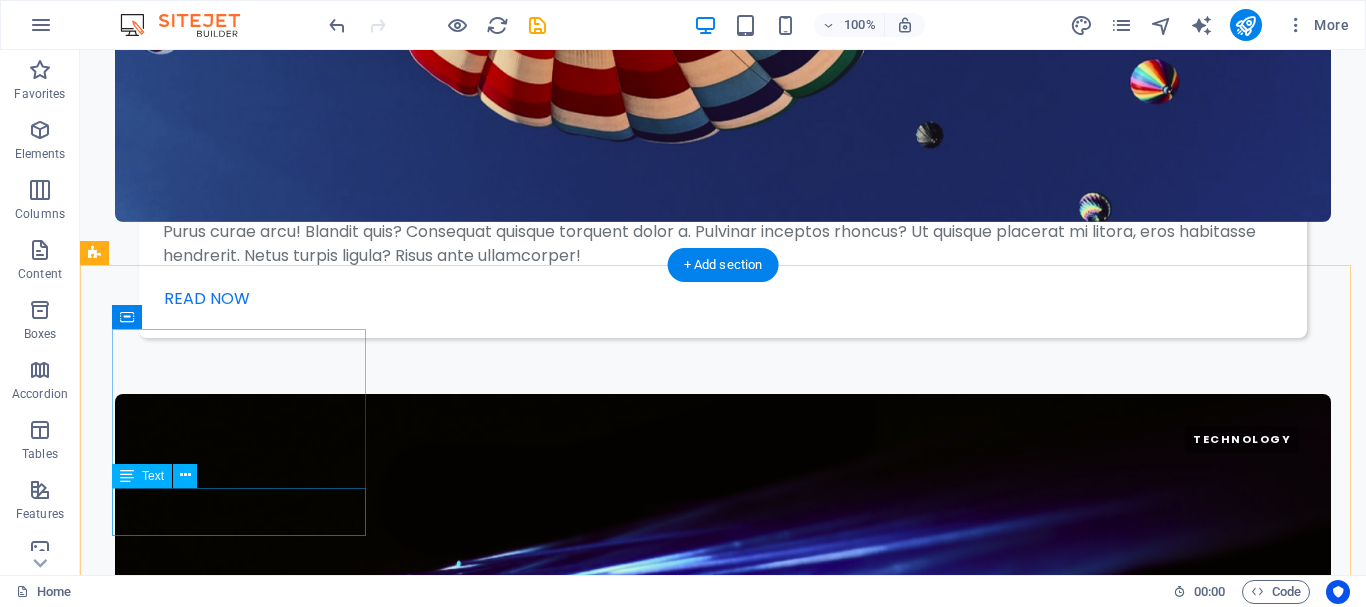 click on "[EMAIL]@[DOMAIN].local" at bounding box center (208, 7230) 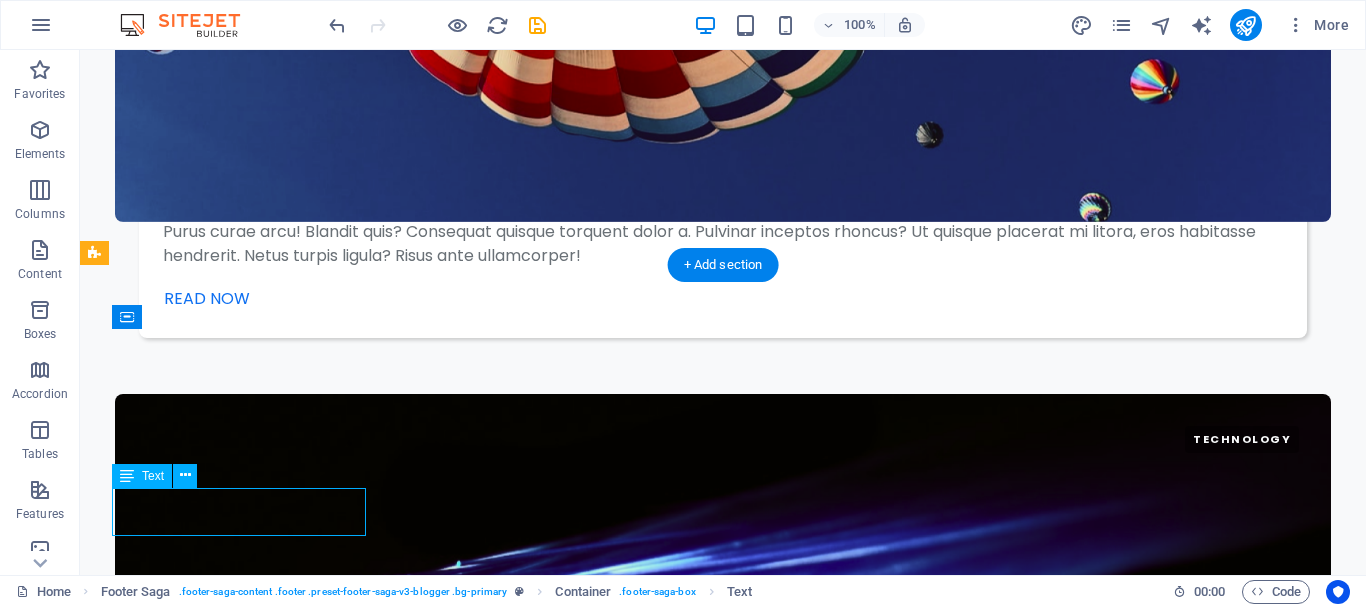click on "[EMAIL]@[DOMAIN].local" at bounding box center (208, 7230) 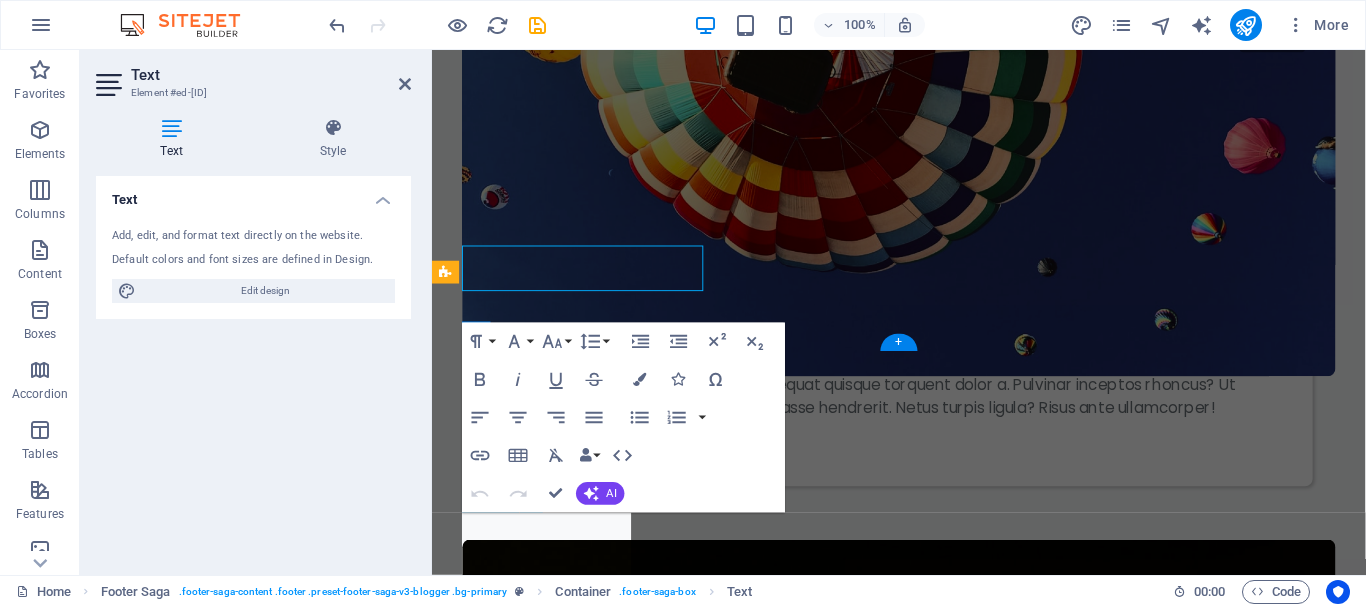 scroll, scrollTop: 4106, scrollLeft: 0, axis: vertical 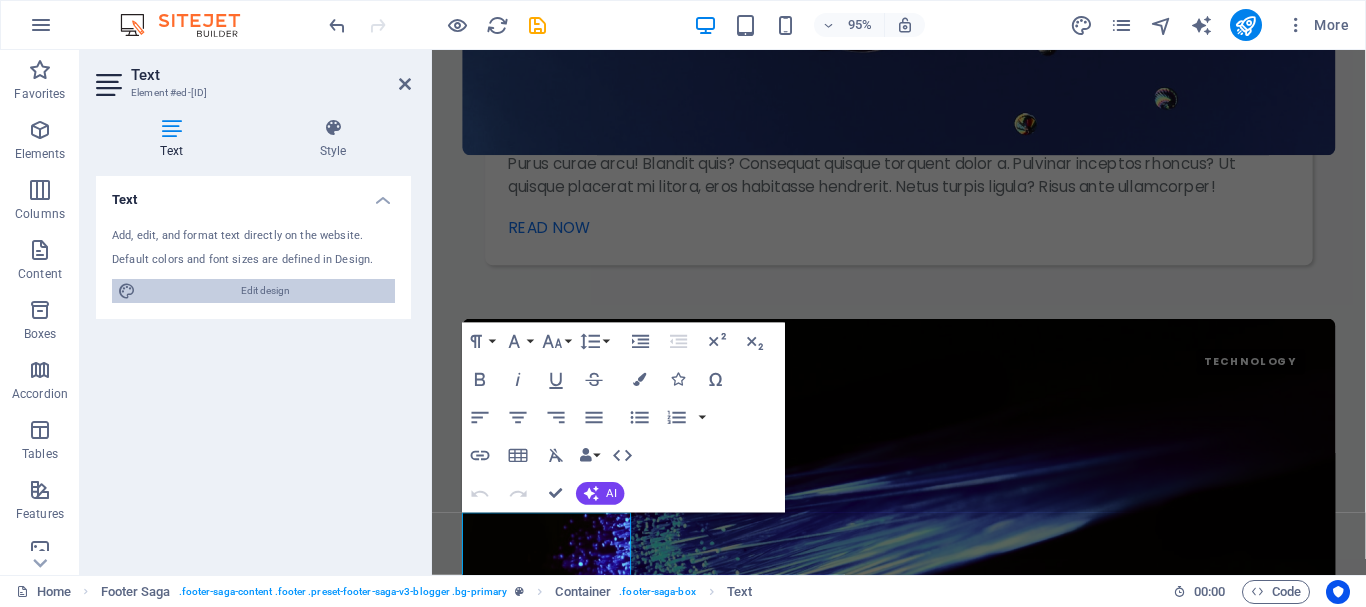 click on "Edit design" at bounding box center (265, 291) 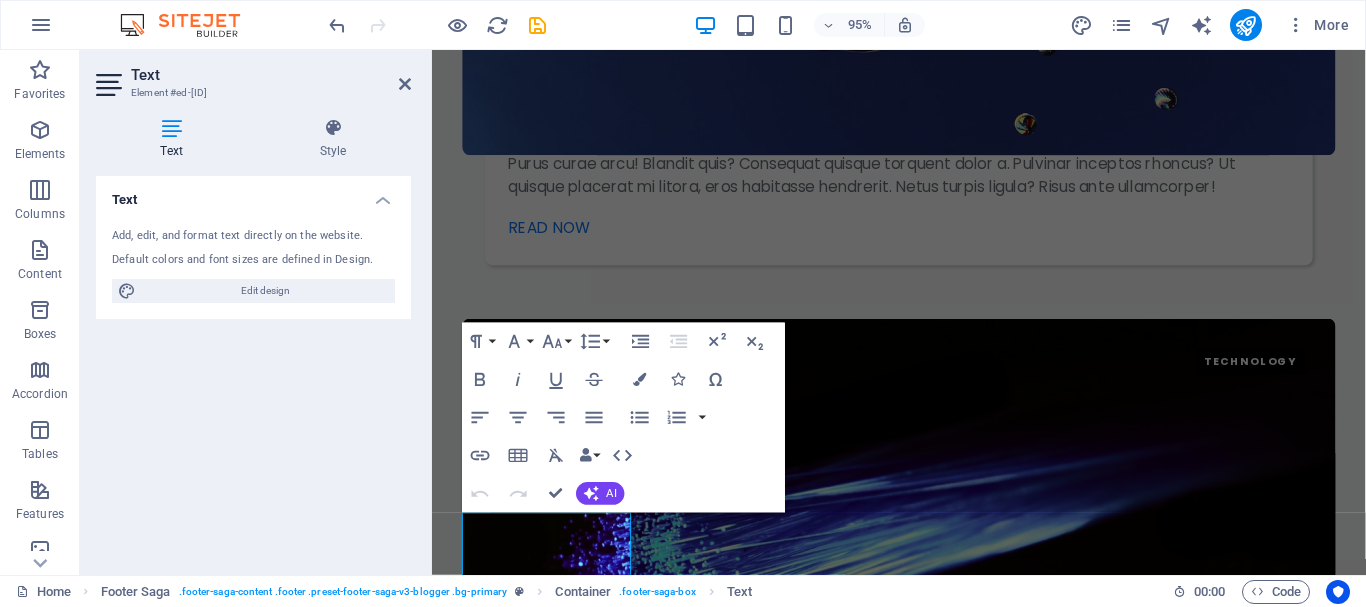 select on "px" 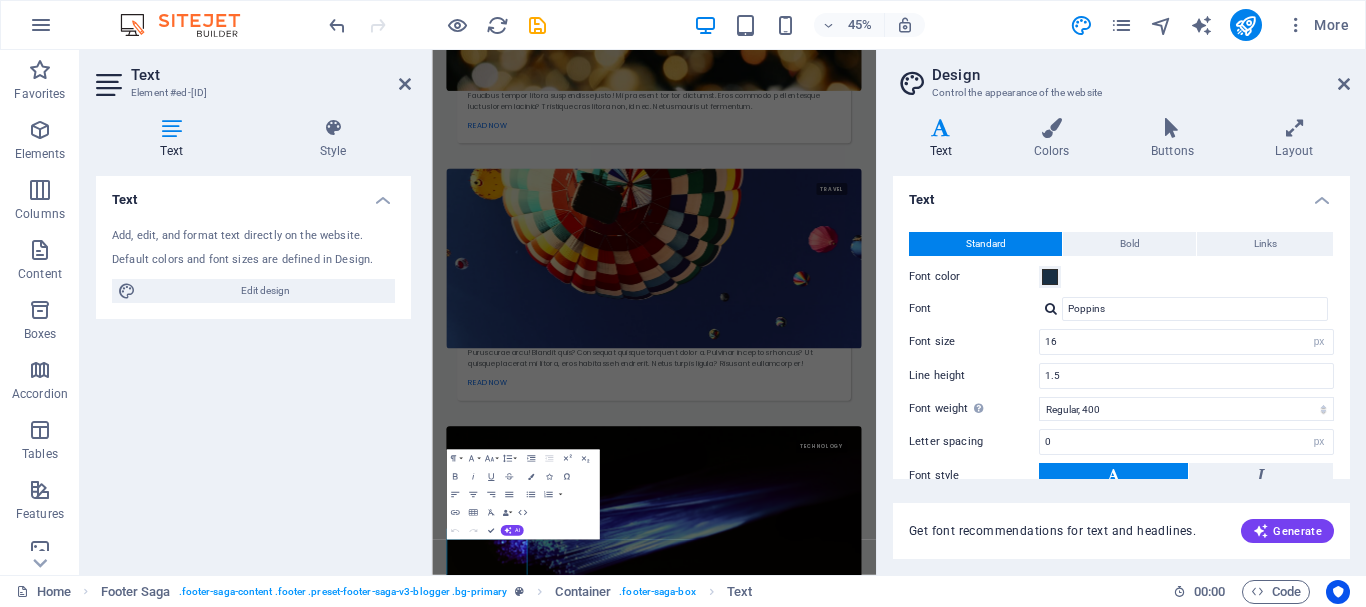 click at bounding box center [941, 128] 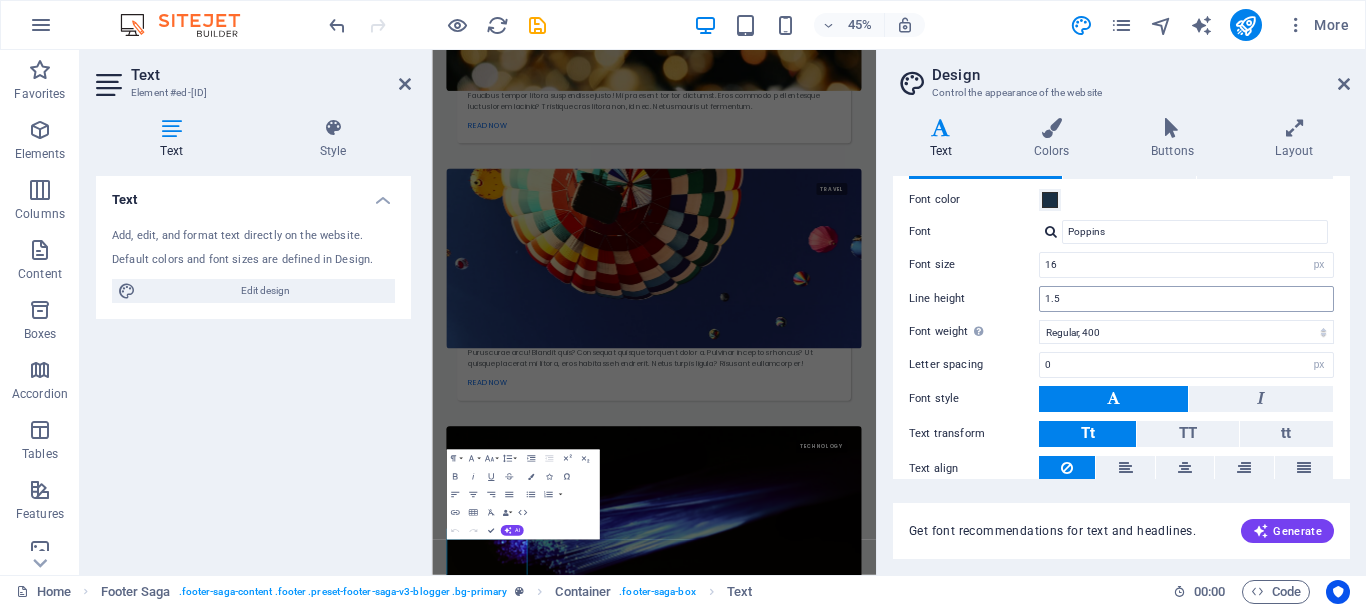scroll, scrollTop: 0, scrollLeft: 0, axis: both 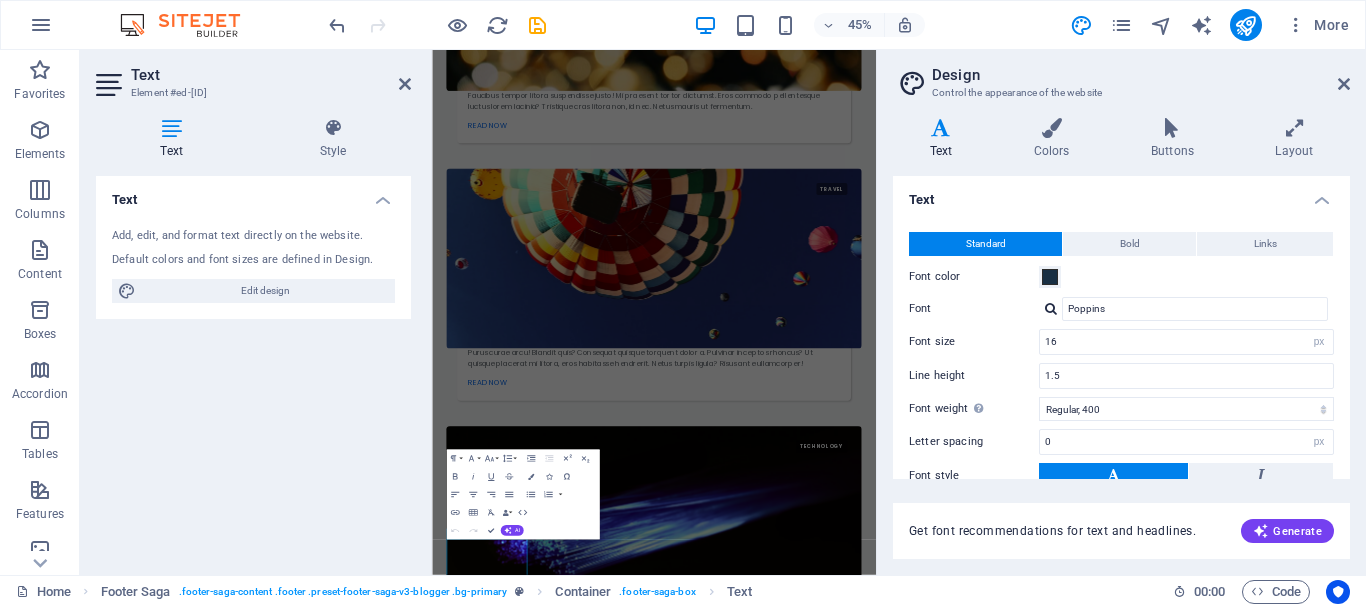click on "Text" at bounding box center (253, 194) 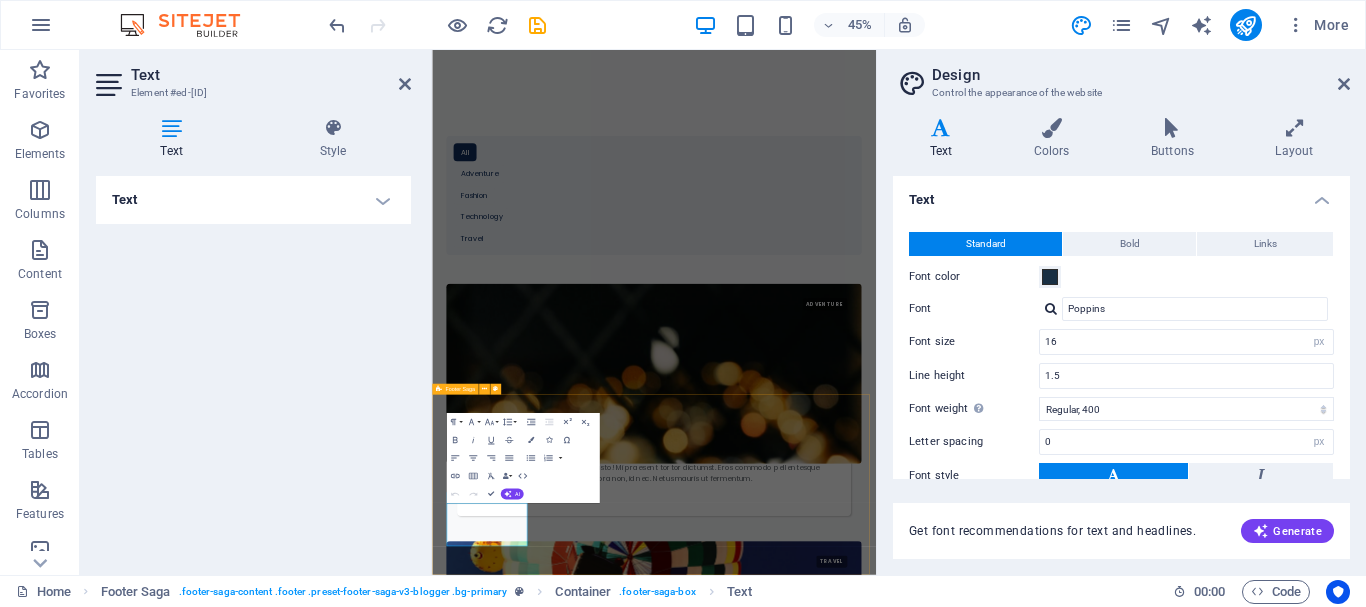 scroll, scrollTop: 4186, scrollLeft: 0, axis: vertical 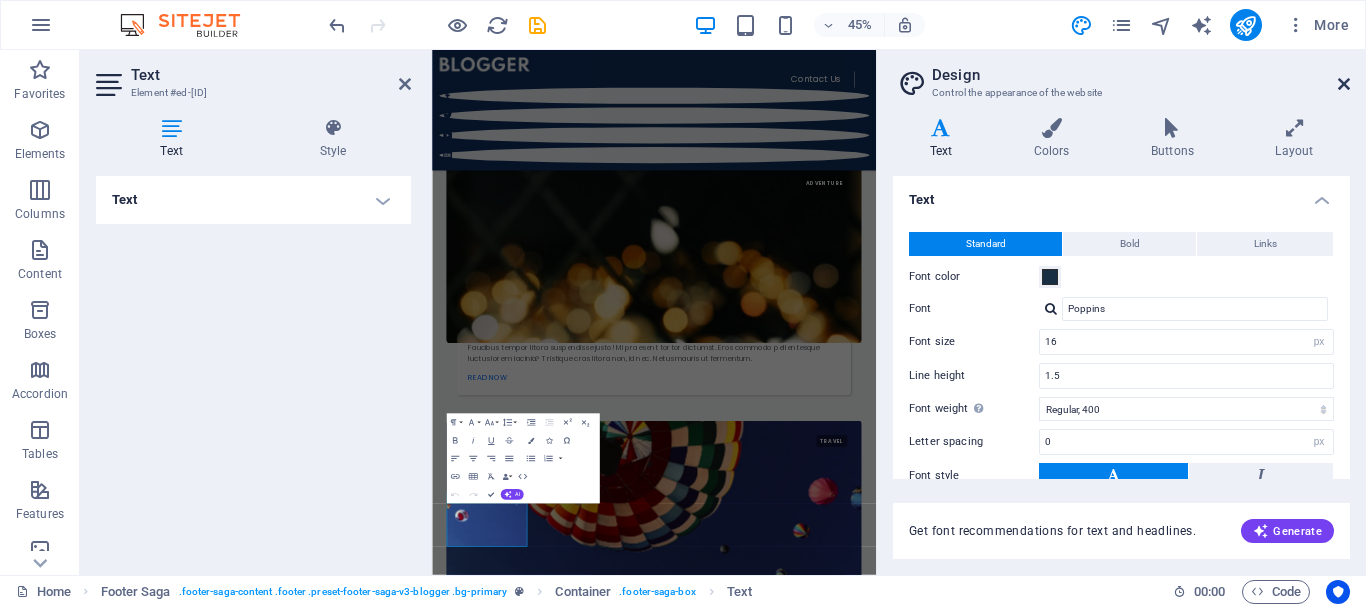 click at bounding box center [1344, 84] 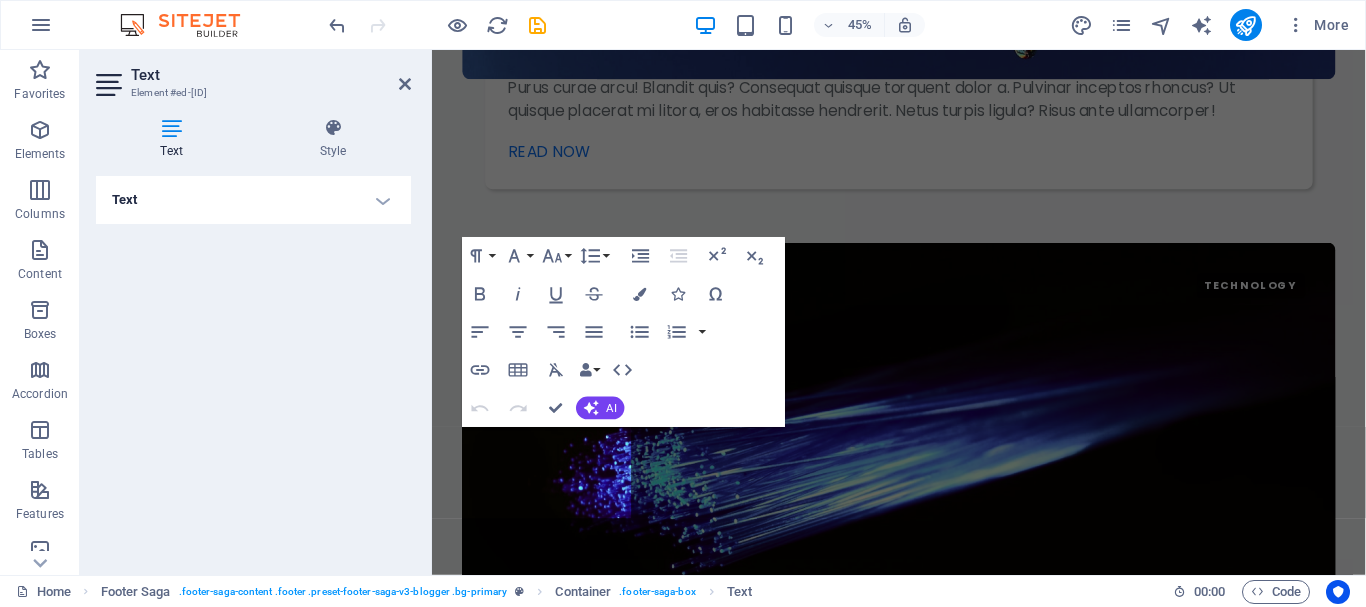 scroll, scrollTop: 4196, scrollLeft: 0, axis: vertical 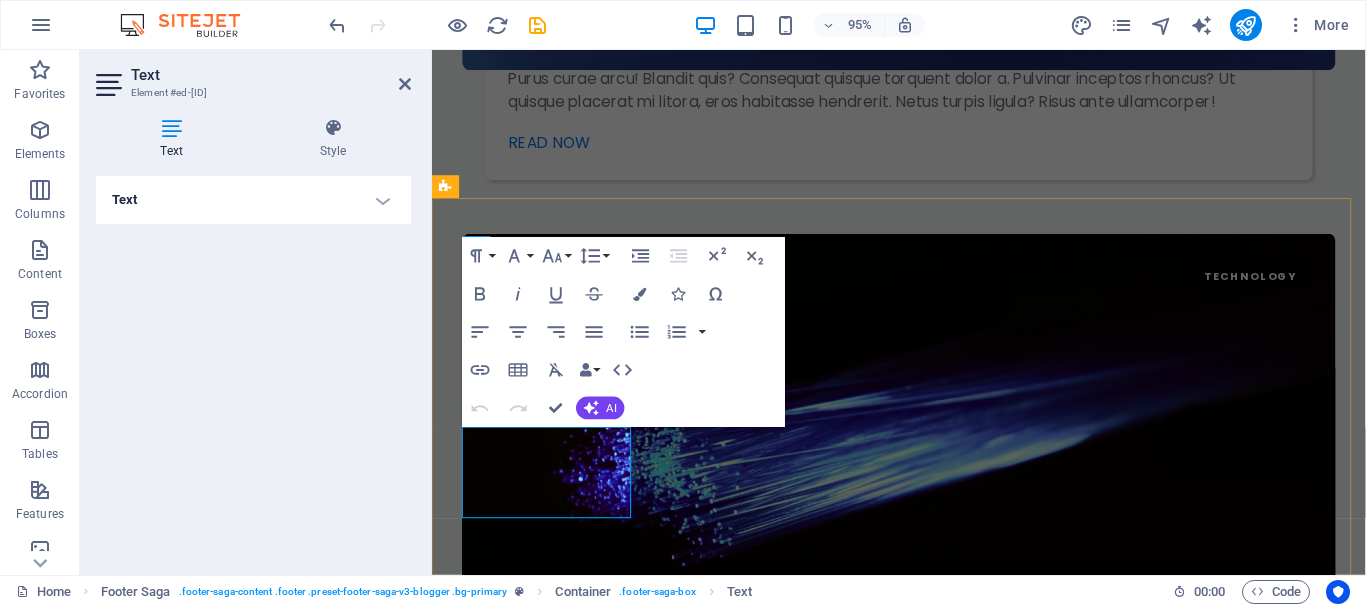 click on "0123 - 456789" at bounding box center [555, 7341] 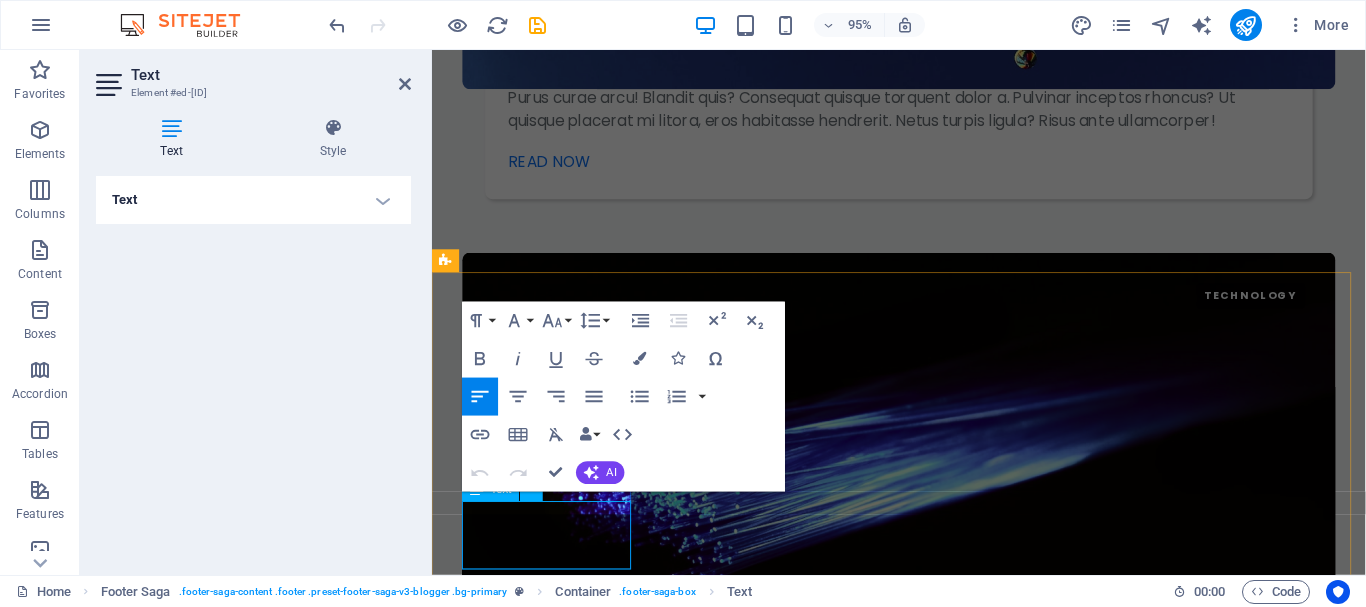 scroll, scrollTop: 4128, scrollLeft: 0, axis: vertical 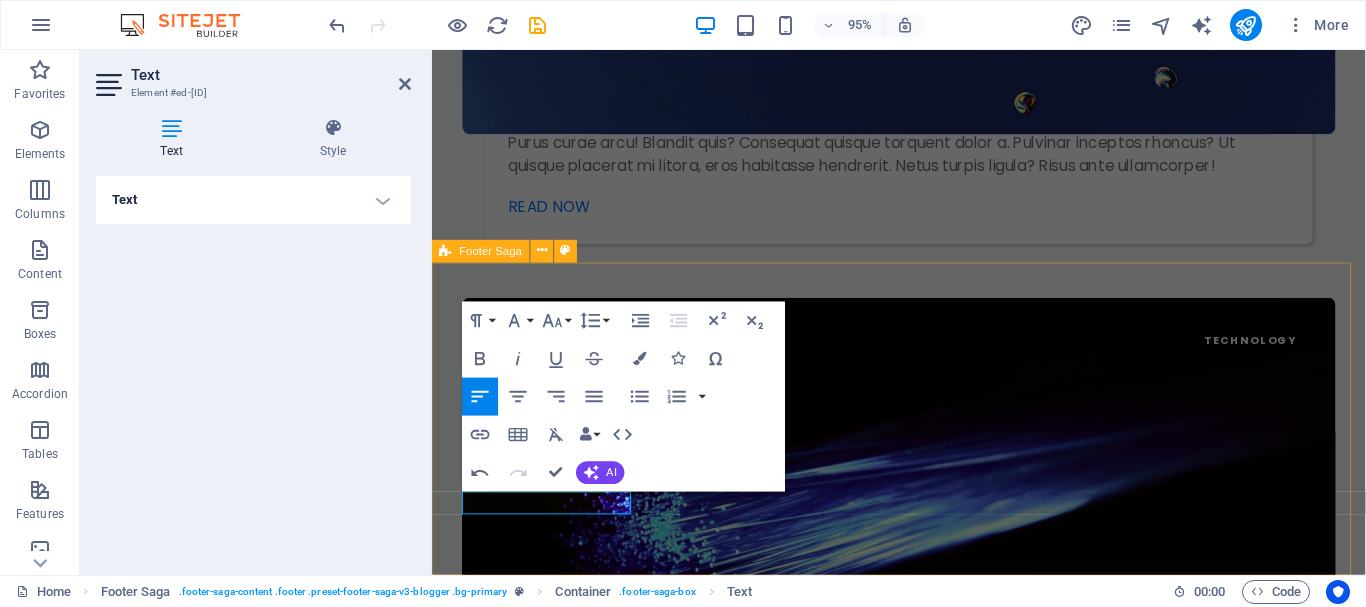 click on "Contact the Editor Menu Home About the Author Contact Privacy Legal Notice Address Street [CITY] [POSTAL_CODE] Connections" at bounding box center [923, 7495] 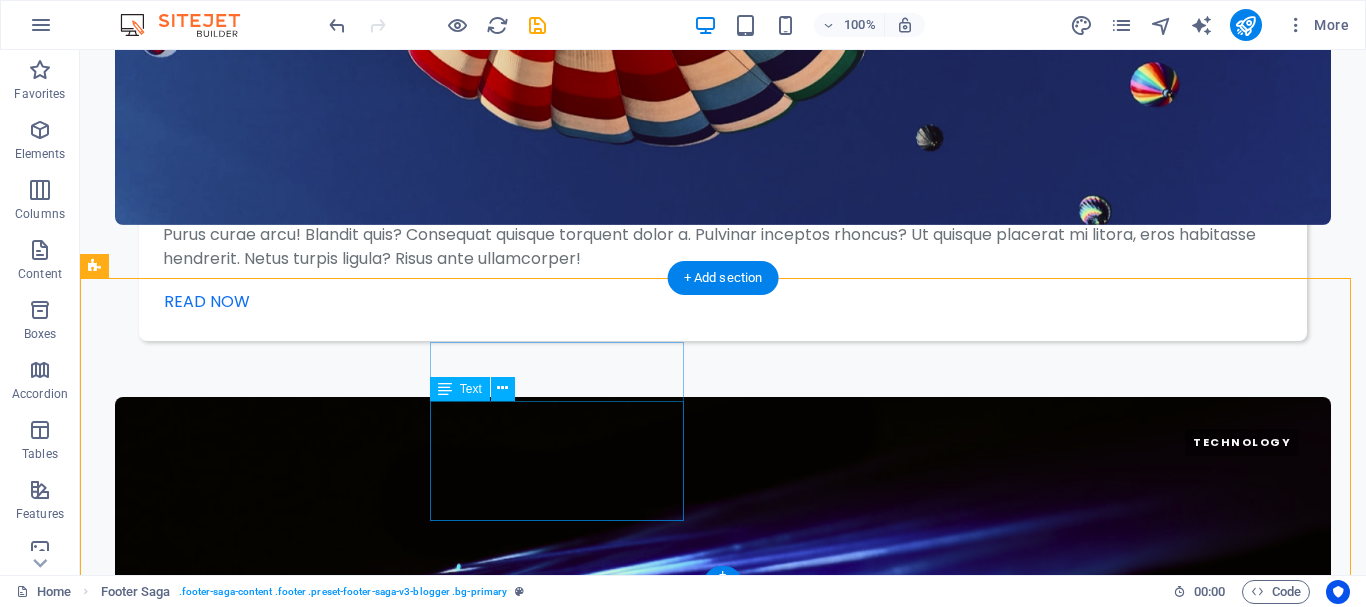 scroll, scrollTop: 3861, scrollLeft: 0, axis: vertical 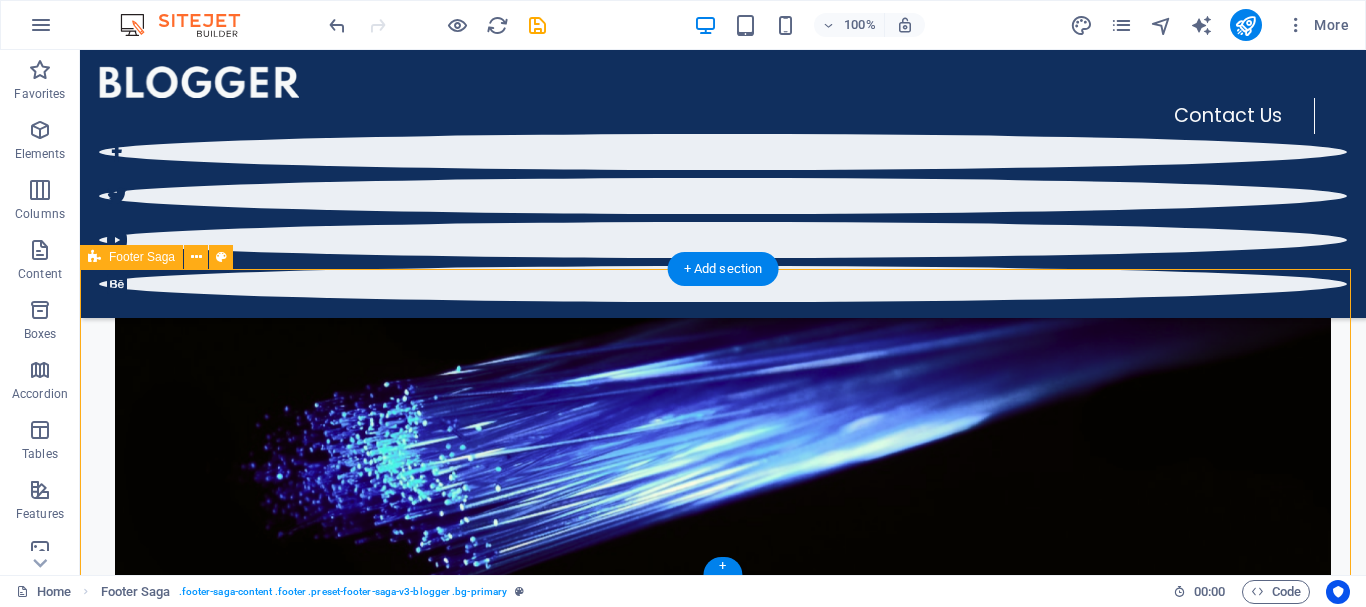 click on "Contact the Editor Menu Home About the Author Contact Privacy Legal Notice Address Street [CITY] [POSTAL_CODE] Connections" at bounding box center [723, 7149] 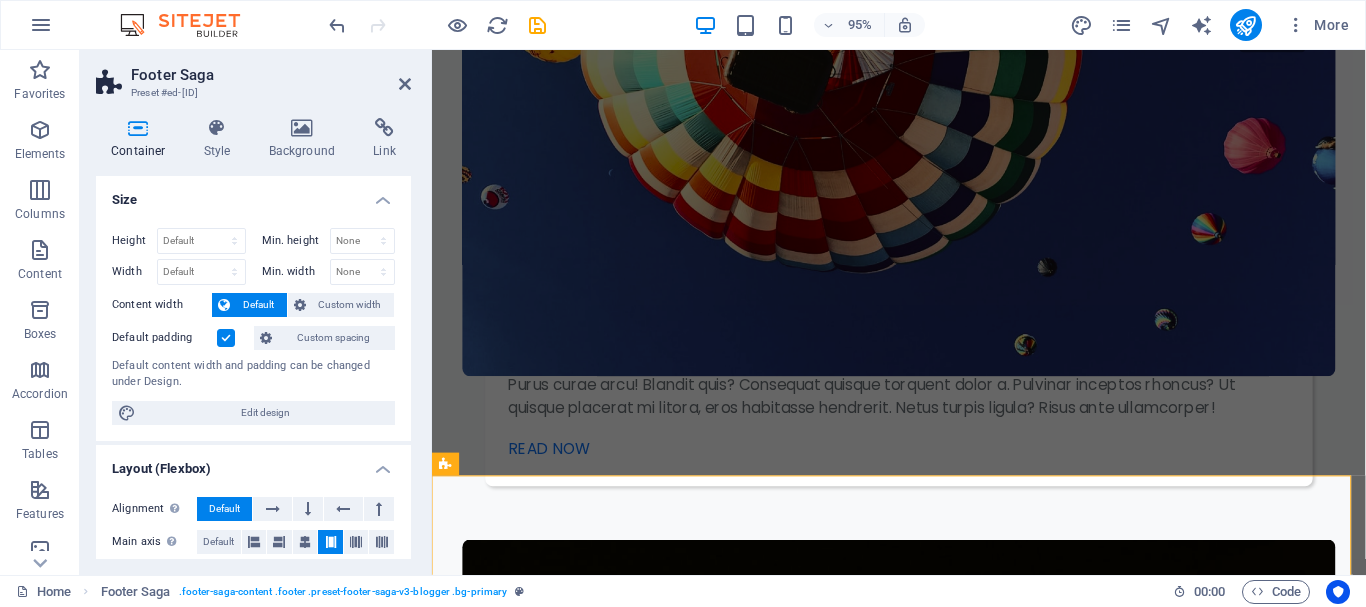scroll, scrollTop: 4106, scrollLeft: 0, axis: vertical 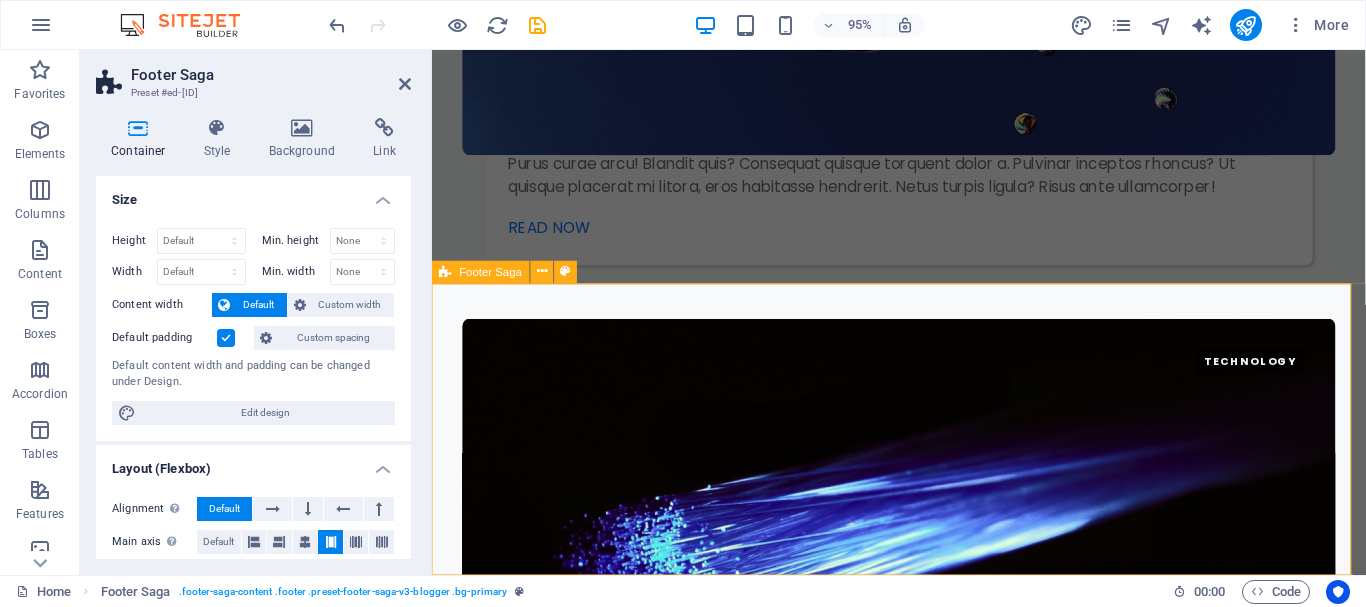 click on "Contact the Editor Menu Home About the Author Contact Privacy Legal Notice Address Street [CITY] [POSTAL_CODE] Connections" at bounding box center (923, 7505) 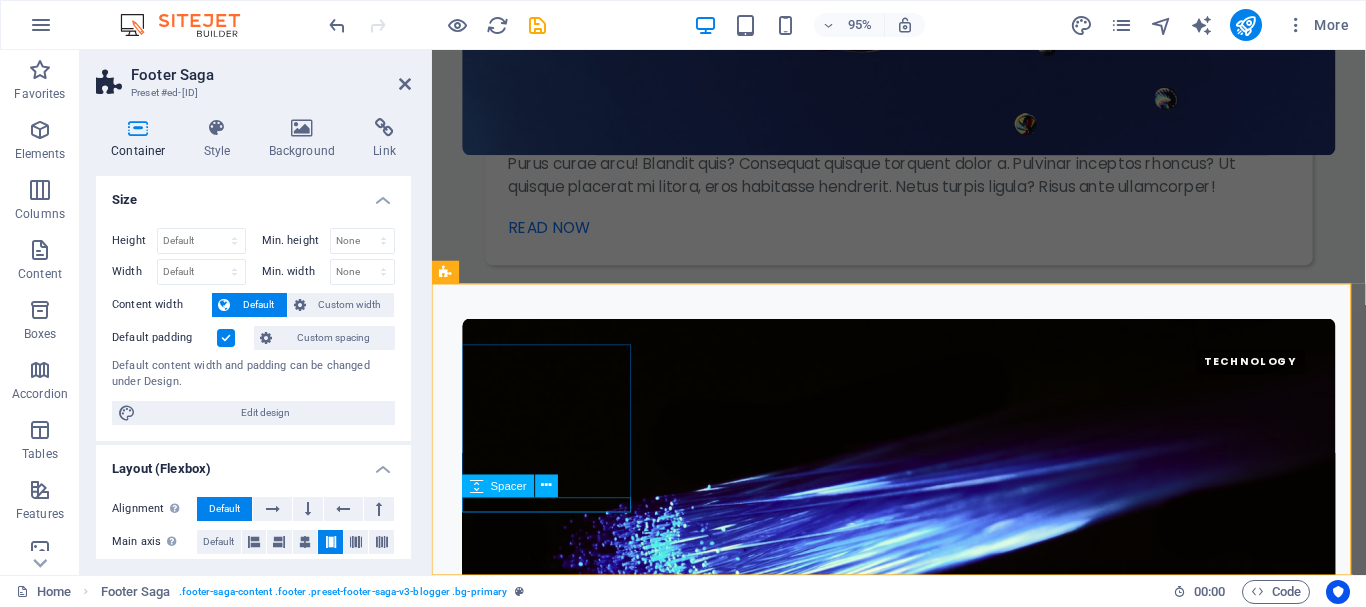 click at bounding box center [555, 7363] 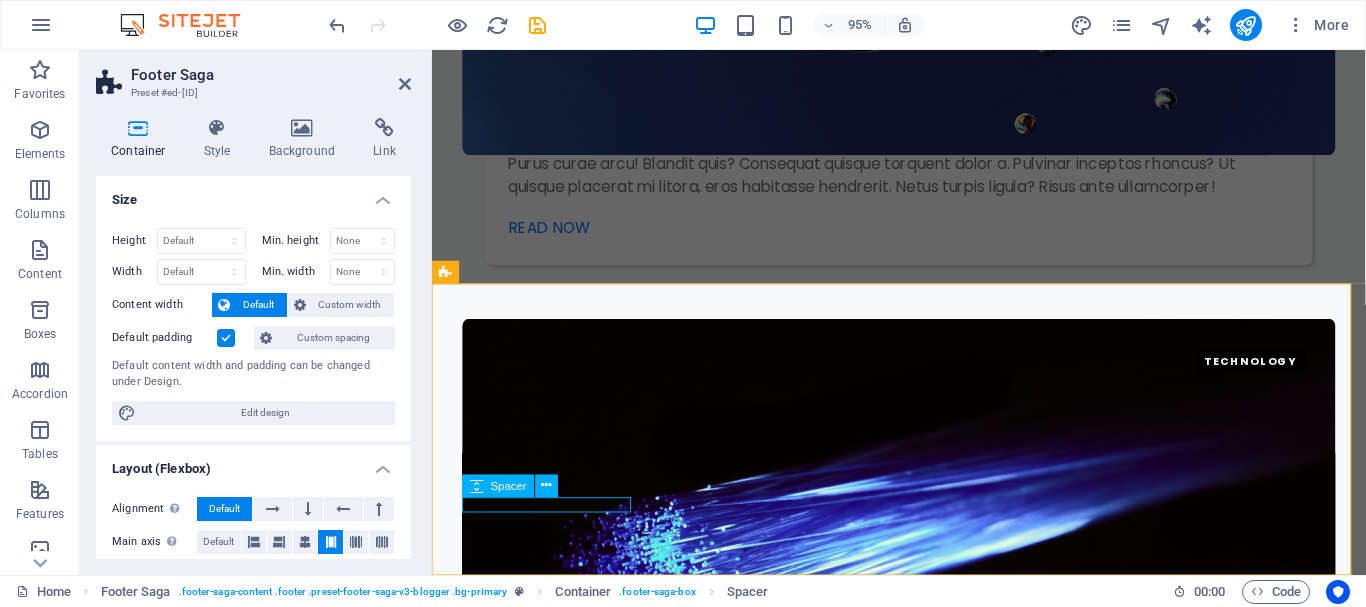 click at bounding box center (555, 7363) 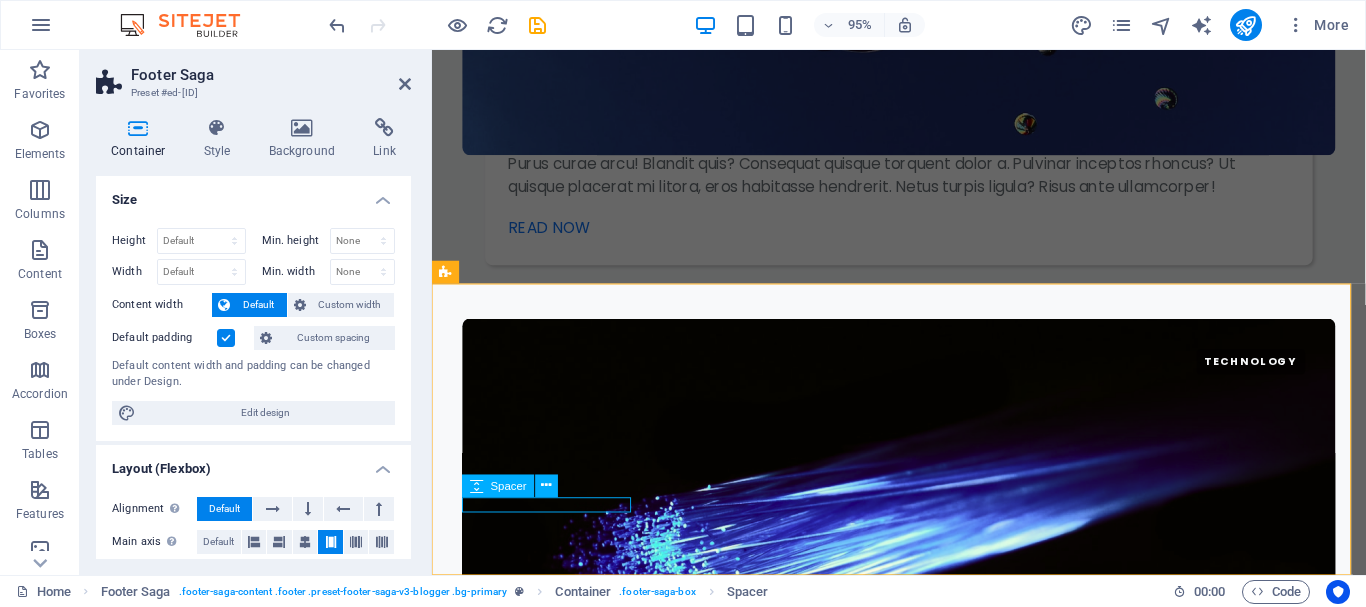 click at bounding box center (555, 7363) 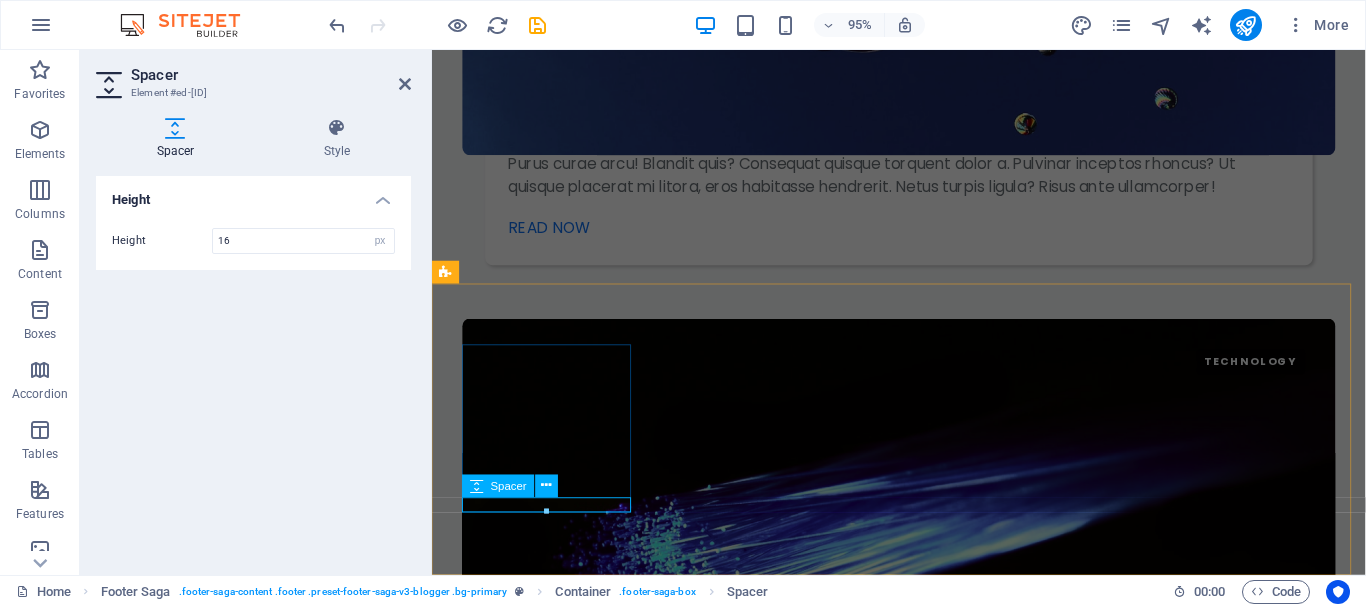 click at bounding box center (555, 7363) 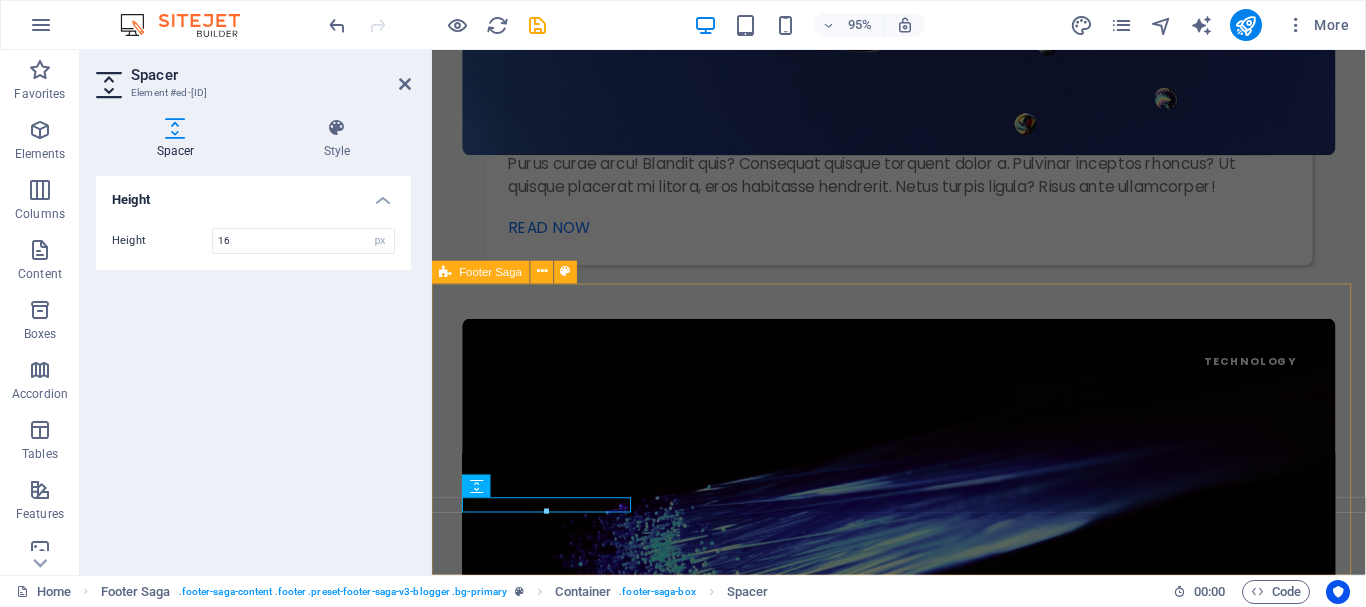 click on "Contact the Editor Menu Home About the Author Contact Privacy Legal Notice Address Street [CITY] [POSTAL_CODE] Connections" at bounding box center [923, 7505] 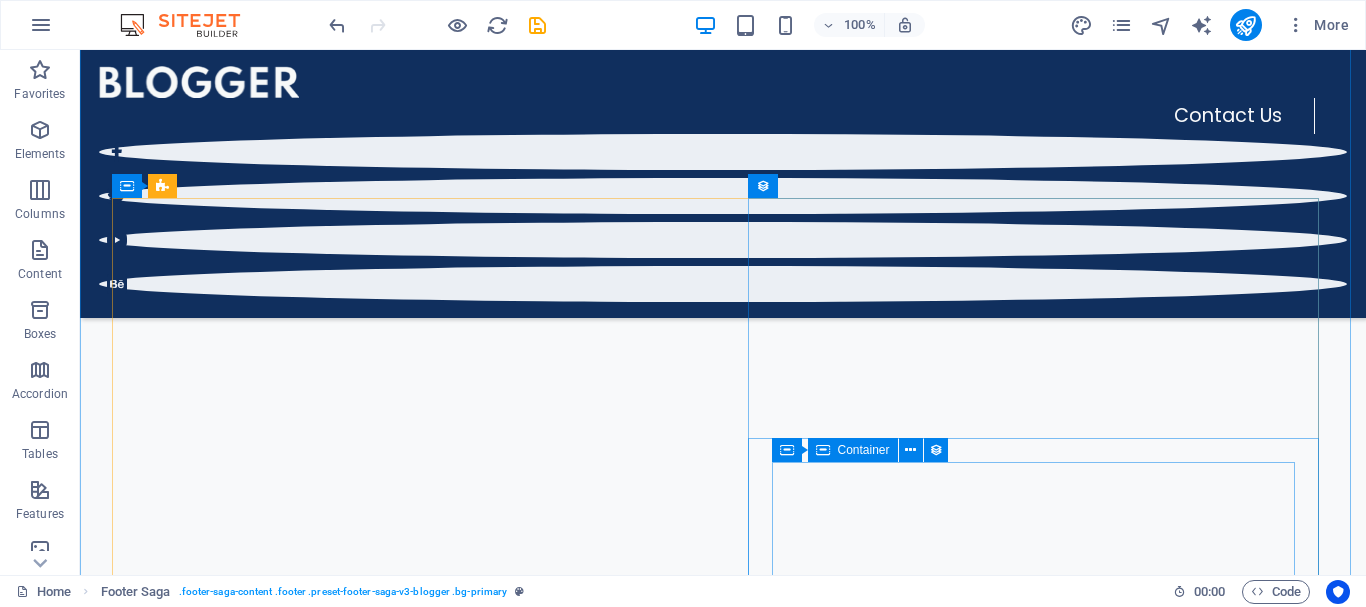scroll, scrollTop: 0, scrollLeft: 0, axis: both 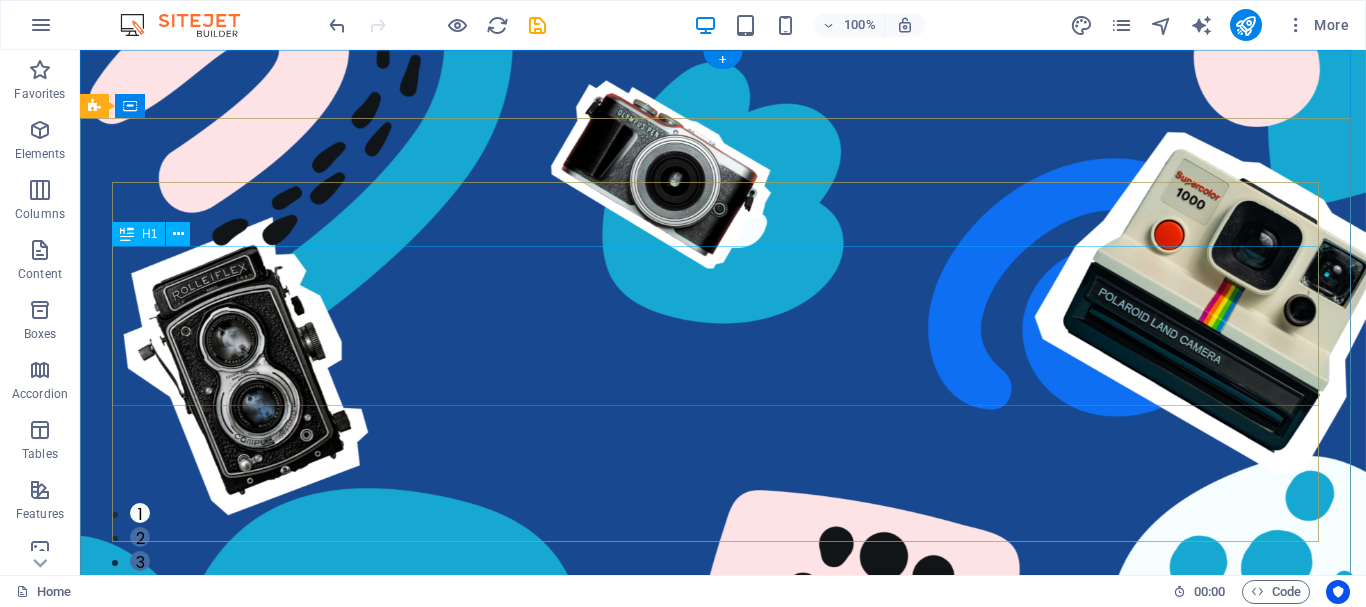 click on "How to Find Sanctuary in Times of Chaos" at bounding box center (-489, 1418) 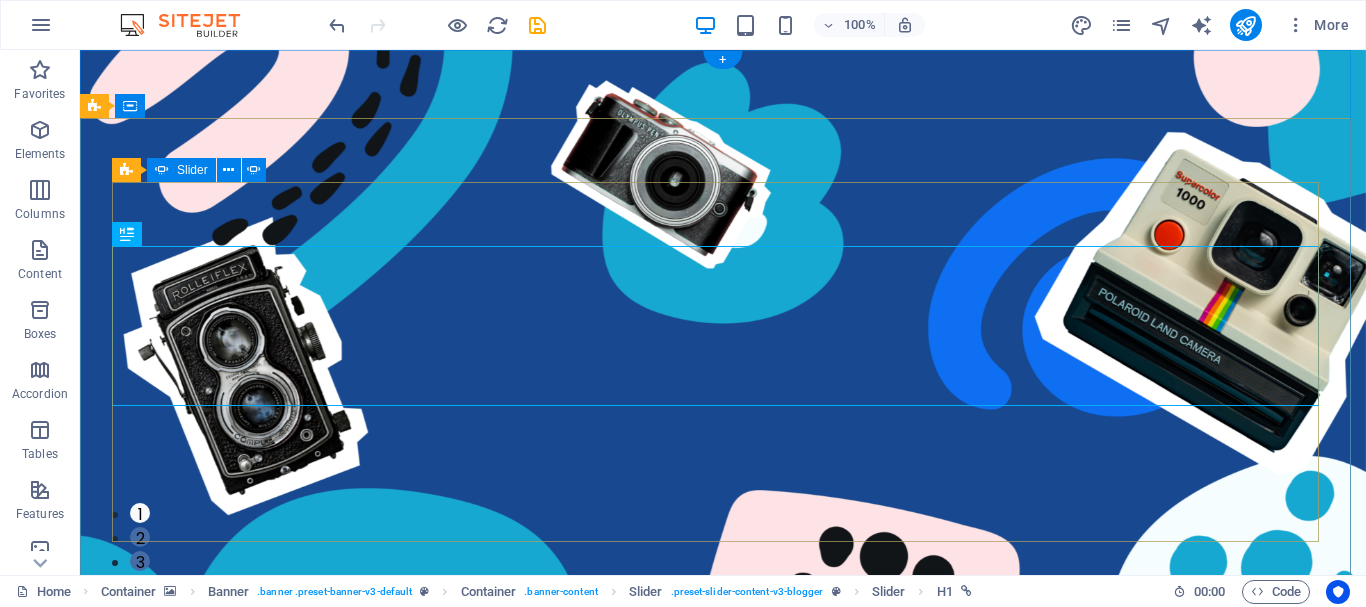 click on "2" at bounding box center [140, 537] 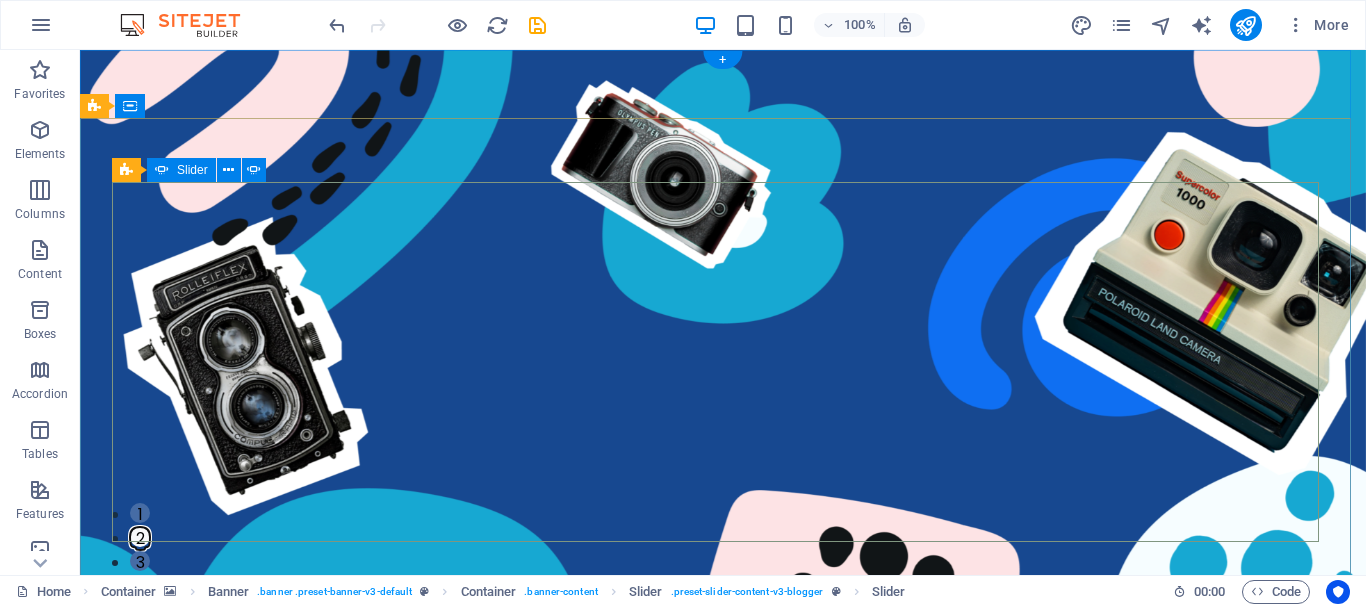 click on "3" at bounding box center [140, 561] 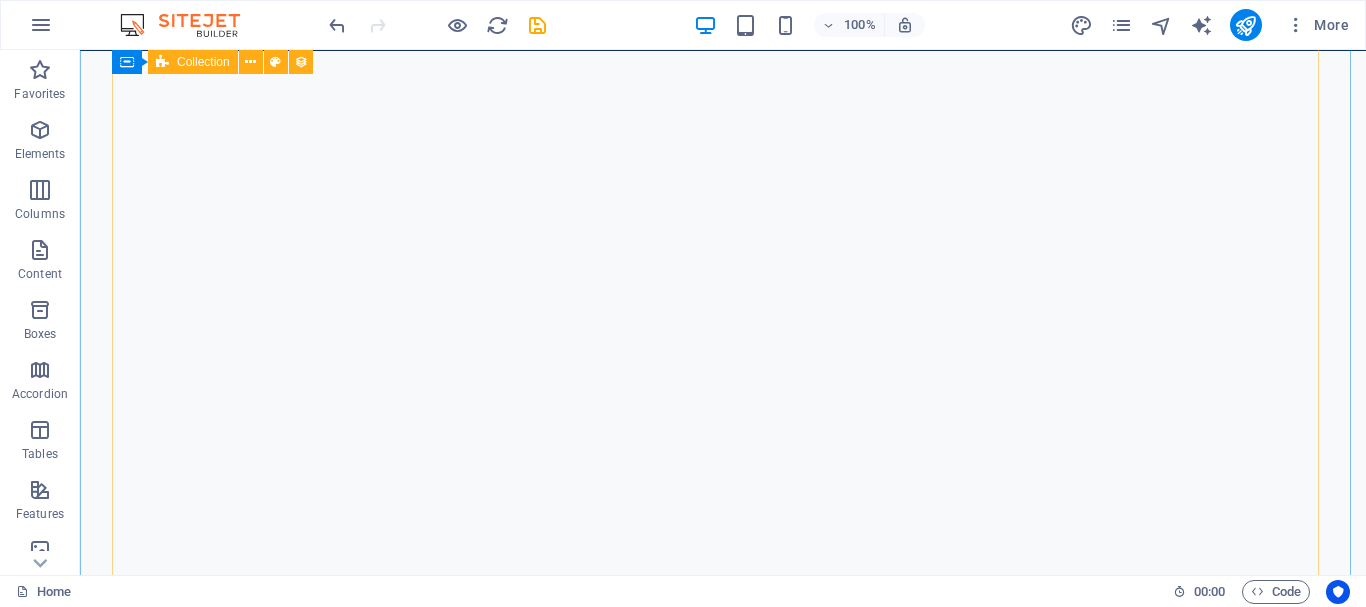scroll, scrollTop: 798, scrollLeft: 0, axis: vertical 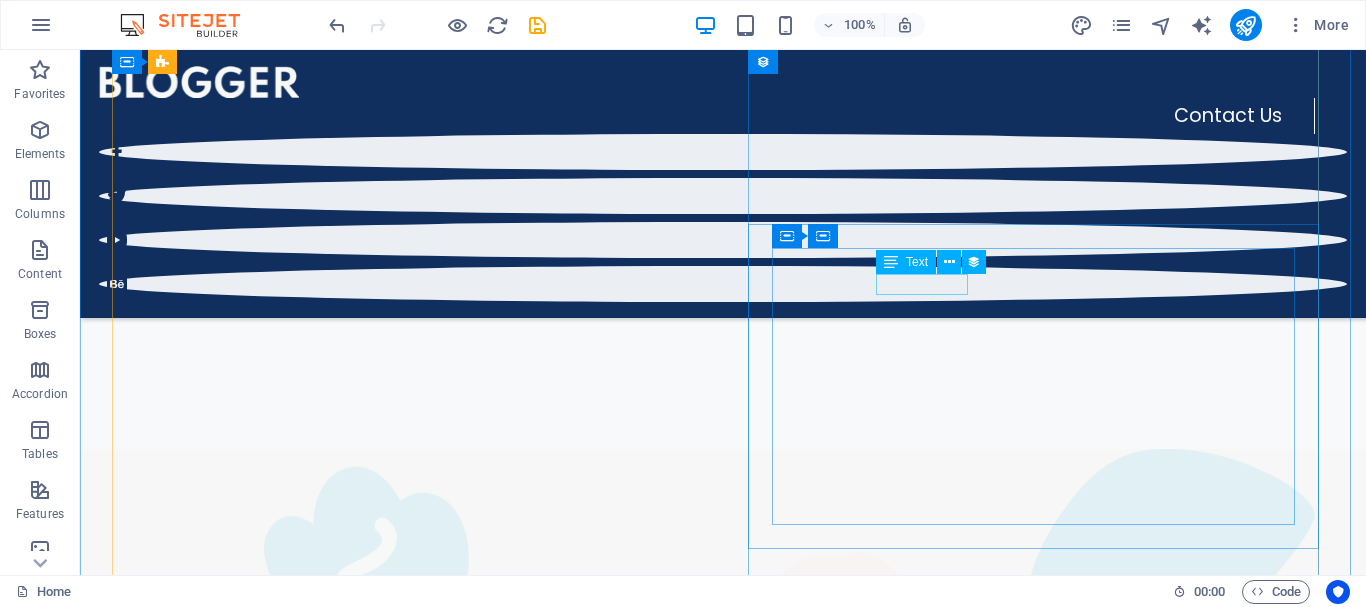 click on "April 19, 2022" at bounding box center (723, 3005) 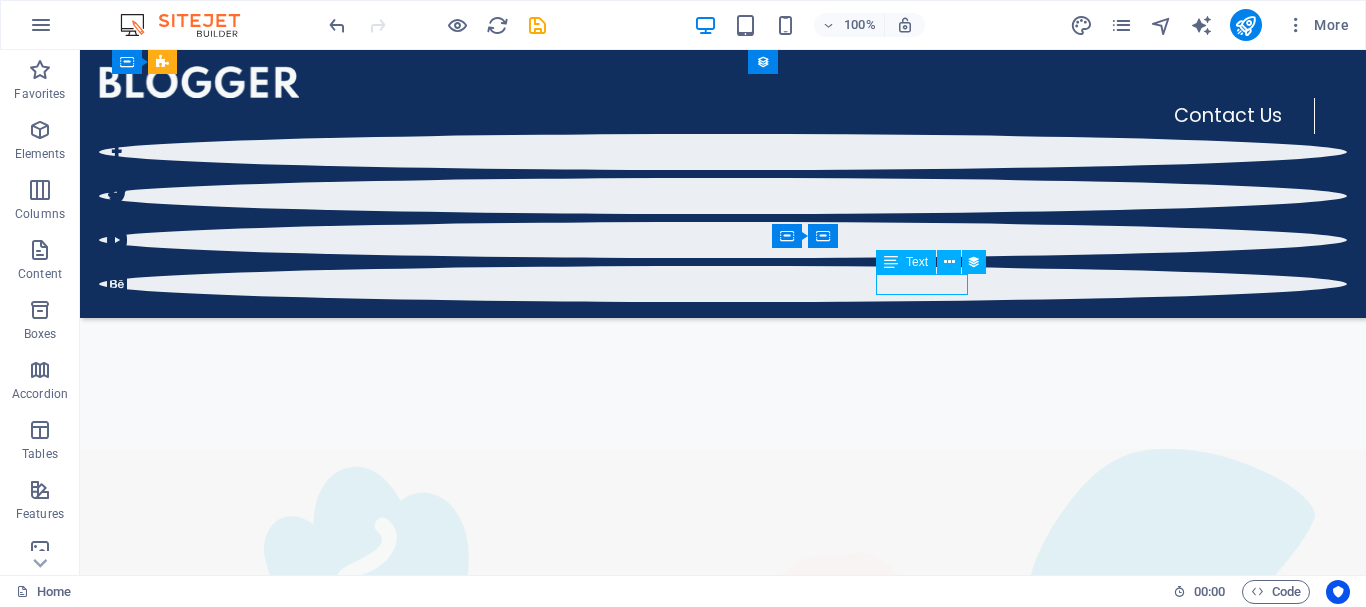 click on "April 19, 2022" at bounding box center [723, 3005] 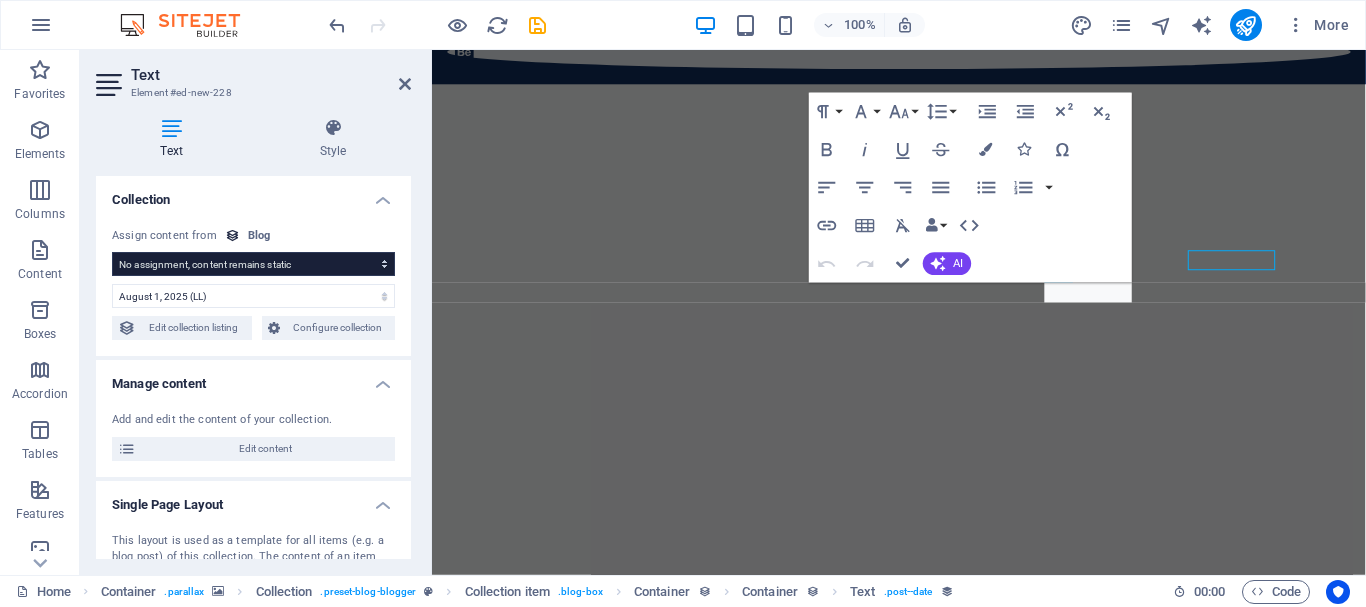 scroll, scrollTop: 811, scrollLeft: 0, axis: vertical 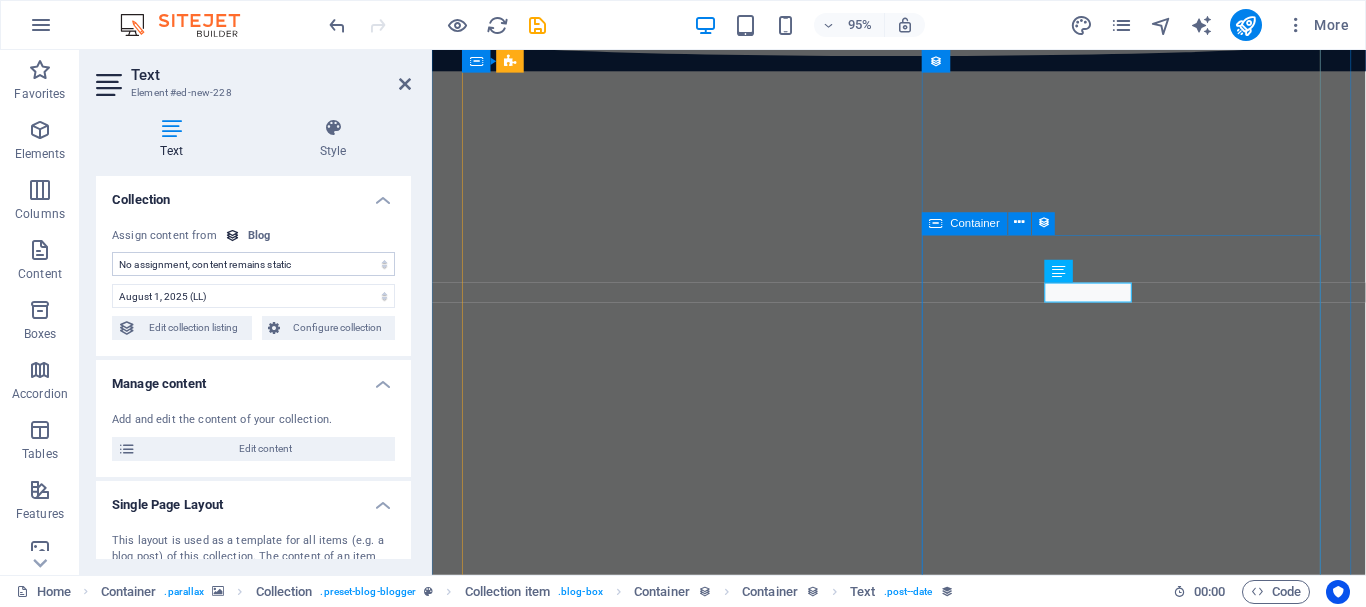select on "publishing_date" 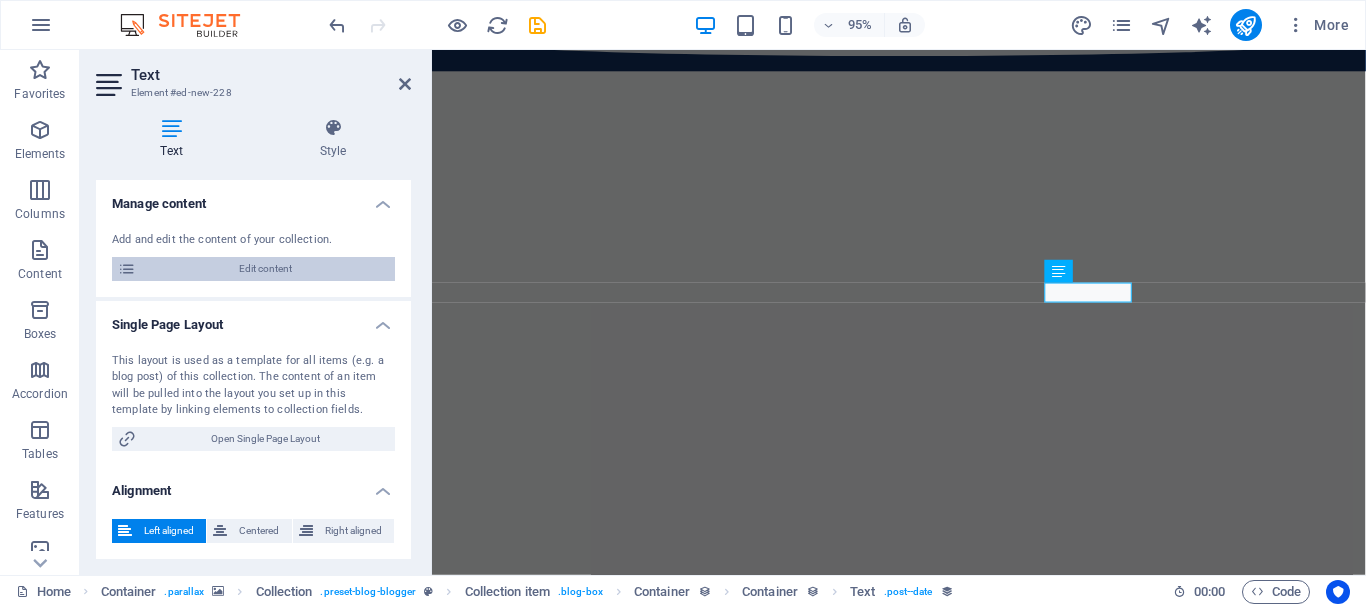 scroll, scrollTop: 0, scrollLeft: 0, axis: both 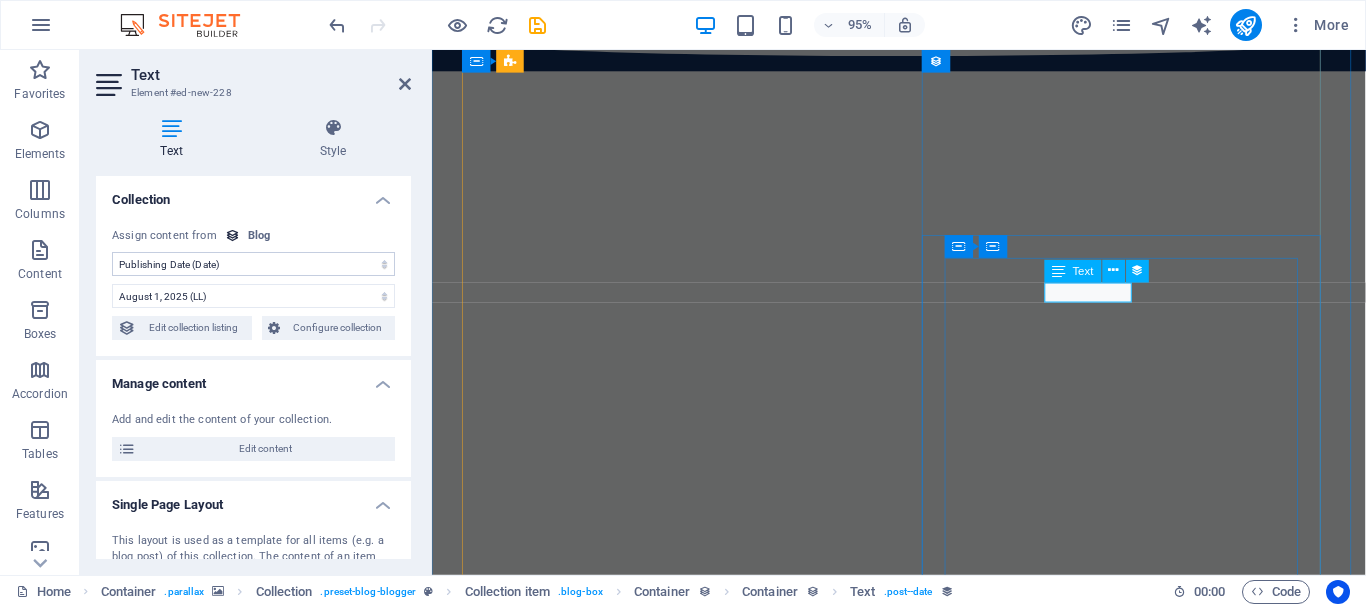 click on "April 19, 2022" at bounding box center [923, 3380] 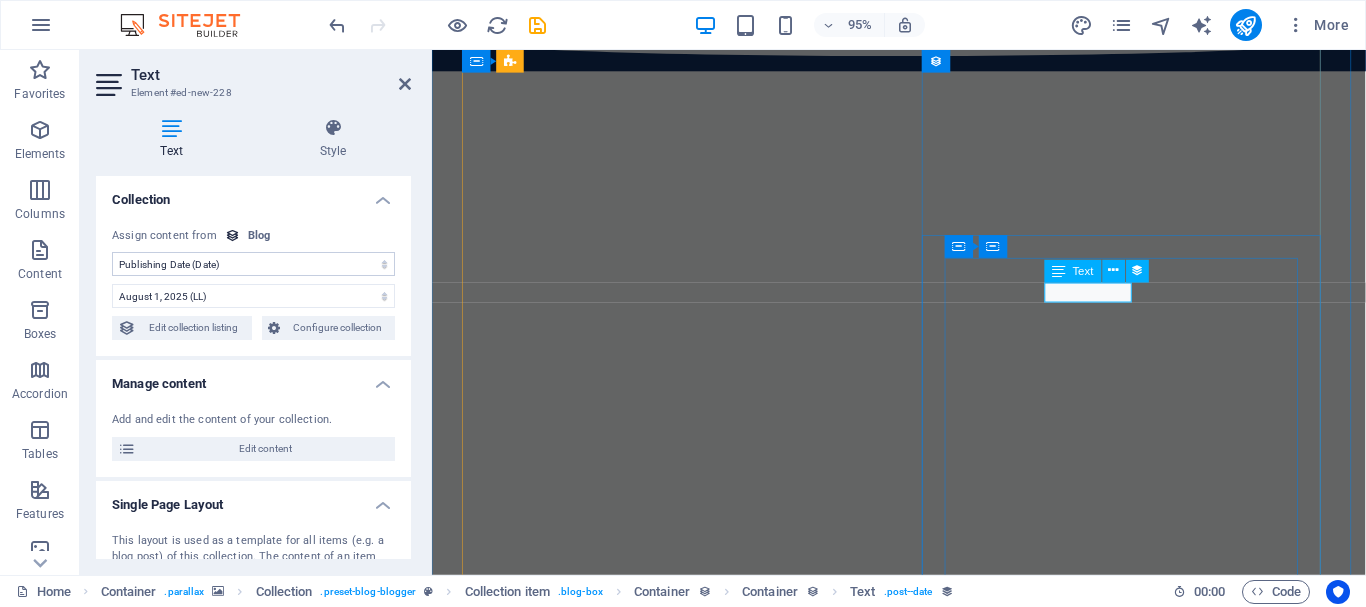 click on "April 19, 2022" at bounding box center (923, 3380) 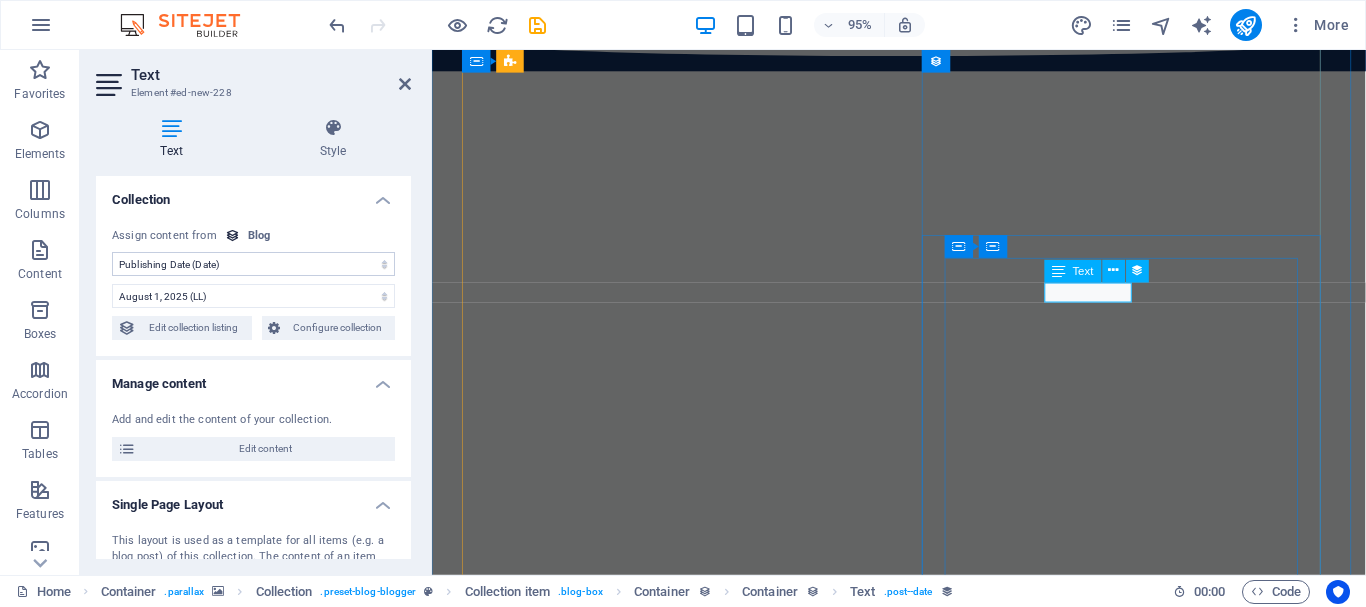 click on "April 19, 2022" at bounding box center (923, 3380) 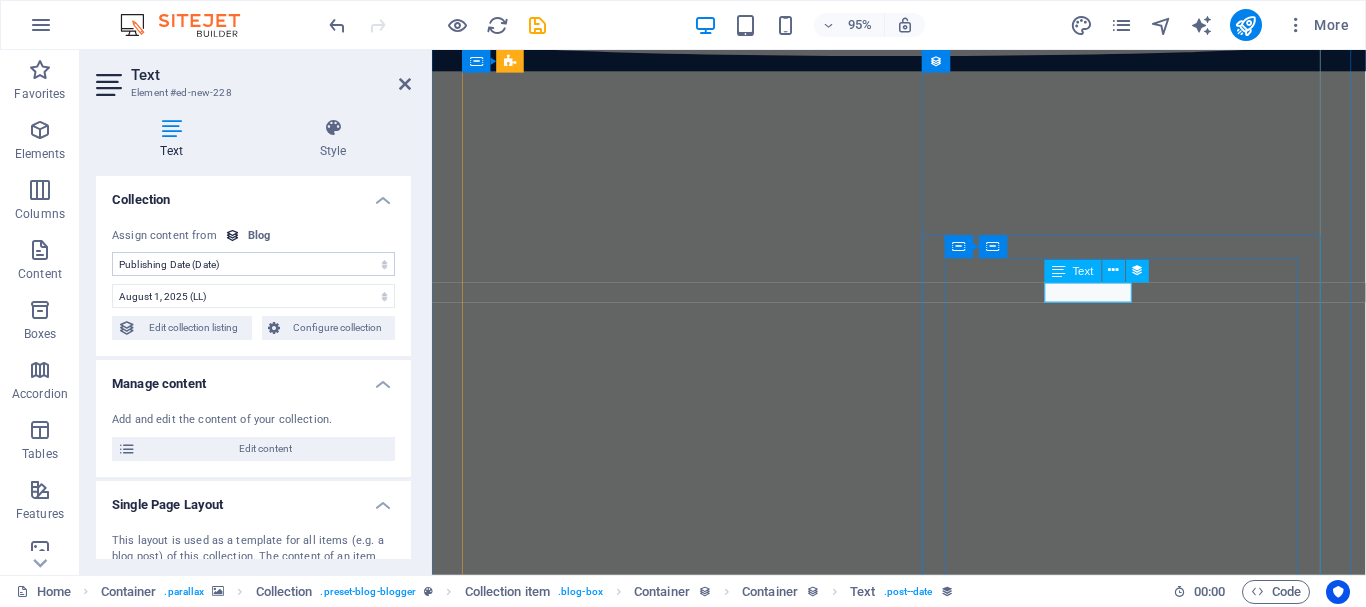 click on "April 19, 2022" at bounding box center (923, 3380) 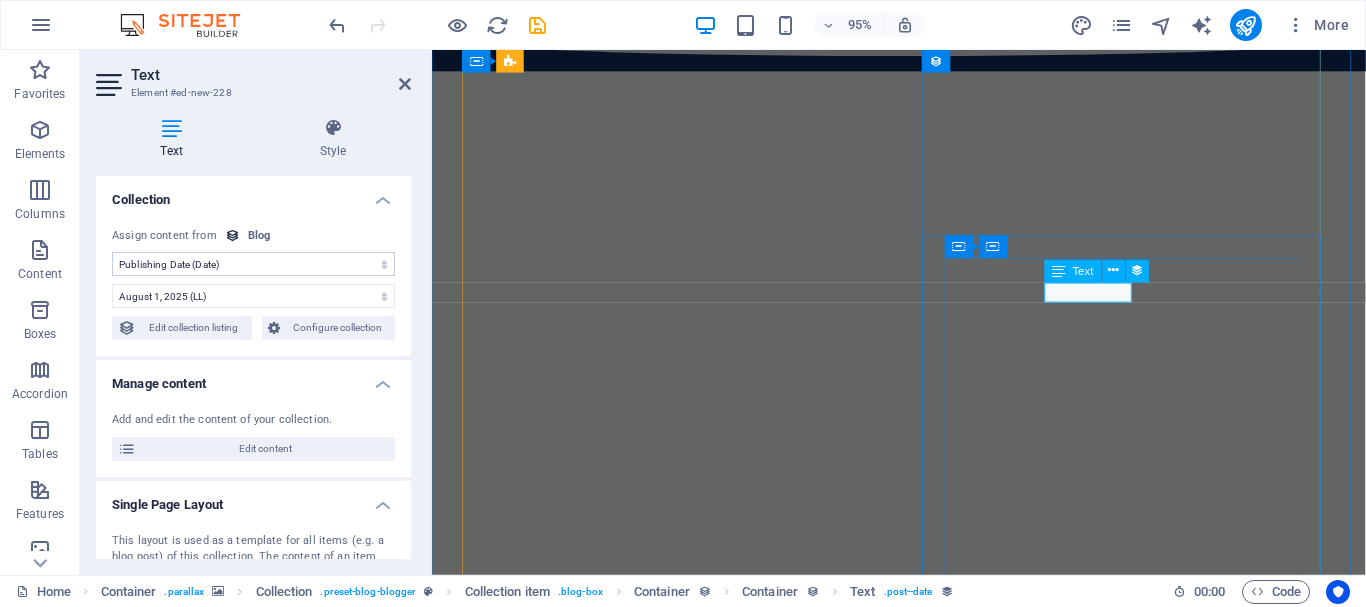 click on "April 19, 2022" at bounding box center [923, 3380] 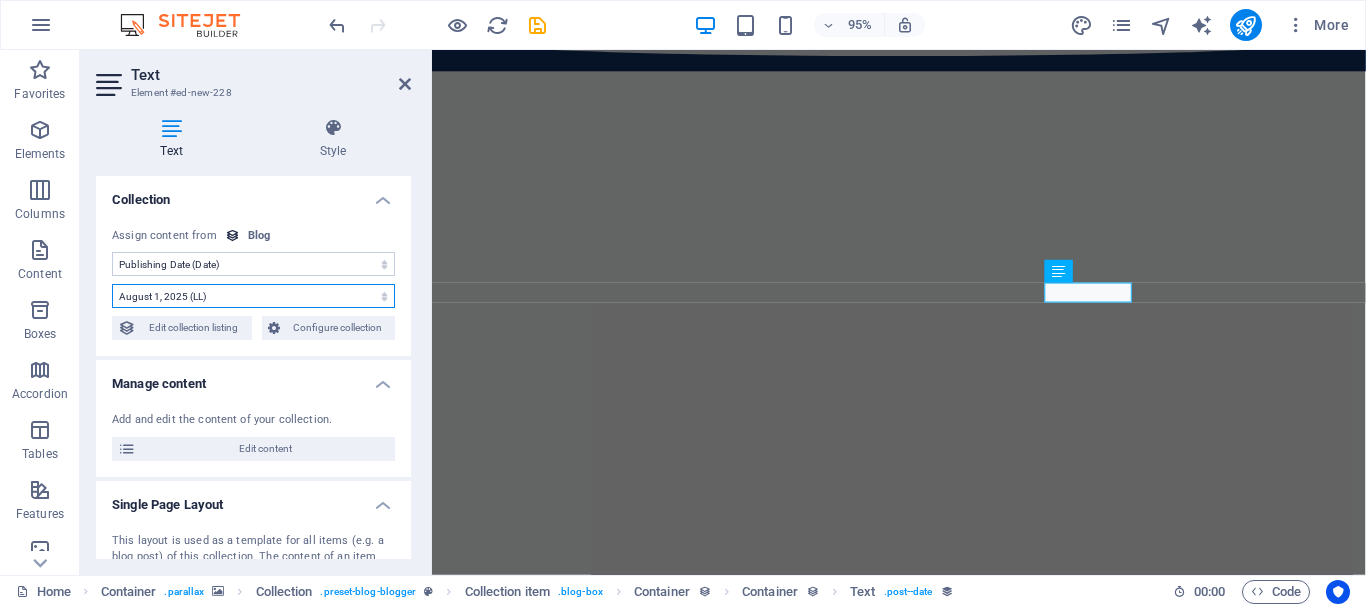 click on "[MONTH]/[DAY]/[YEAR] (l) [MONTH]/[DAY]/[YEAR] (L) [MONTH] [DAY], [YEAR] (ll) [MONTH] [DAY], [YEAR] (LL) [MONTH] [DAY], [YEAR] [HOUR]:[MINUTE] [AM/PM] (lll) [MONTH] [DAY], [YEAR] [HOUR]:[MINUTE] [AM/PM] (LLL) [DAY_ABBR], [MONTH] [DAY], [YEAR] [HOUR]:[MINUTE] [AM/PM] (llll) [DAY], [MONTH] [DAY], [YEAR] [HOUR]:[MINUTE] [AM/PM] (LLLL) [DAY].[MONTH].[YEAR] (D.M.YYYY) [DAY]. [MONTH] [YEAR] (D. MMM YYYY) [DAY]. [MONTH] [YEAR] (D. MMMM YYYY) [DAY], [DAY].[MONTH].[YEAR] (dd, D.M.YYYY) [DAY], [DAY]. [MONTH] [YEAR] (dd, D. MMM YYYY) [DAY], [DAY]. [MONTH] [YEAR] (dddd, D. MMMM YYYY) [HOUR]:[MINUTE] [AM/PM] (LT) [DAY] (D) [DAY] (DD) [DAY]st (Do) [MONTH] (M) [MONTH] (MM) [MONTH_ABBR] (MMM) [MONTH] (MMMM) [YEAR_SHORT] (YY) [YEAR] (YYYY) a few seconds ago" at bounding box center [253, 296] 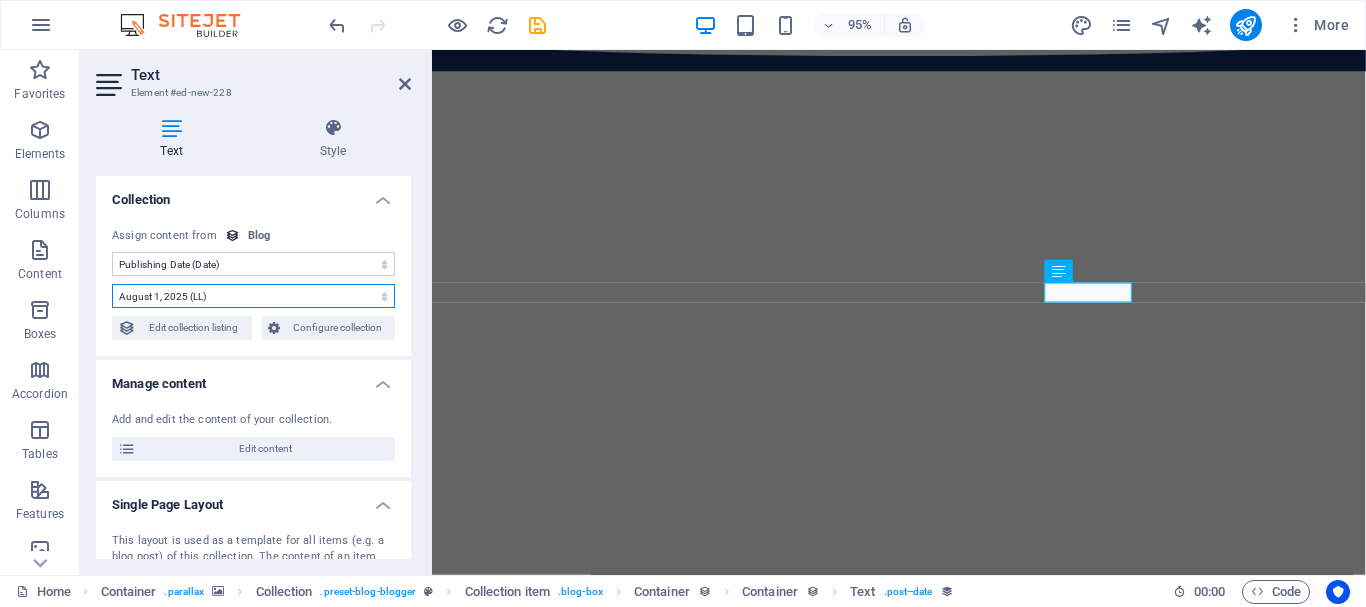 select on "7" 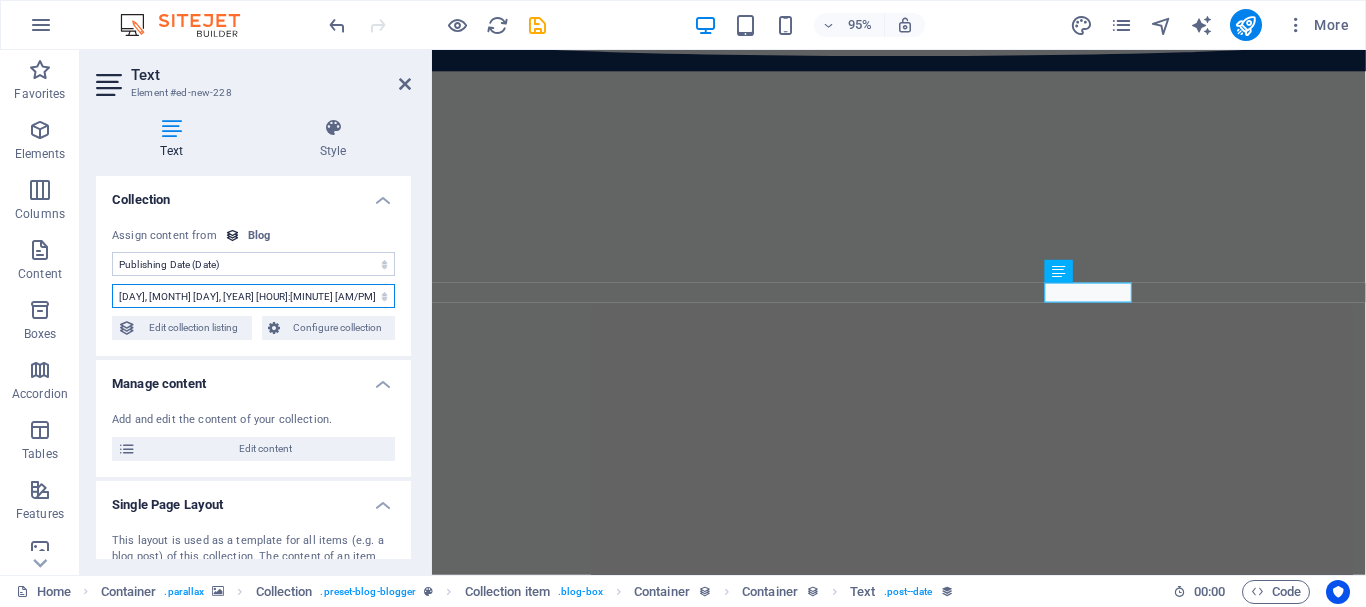 click on "[MONTH]/[DAY]/[YEAR] (l) [MONTH]/[DAY]/[YEAR] (L) [MONTH] [DAY], [YEAR] (ll) [MONTH] [DAY], [YEAR] (LL) [MONTH] [DAY], [YEAR] [HOUR]:[MINUTE] [AM/PM] (lll) [MONTH] [DAY], [YEAR] [HOUR]:[MINUTE] [AM/PM] (LLL) [DAY_ABBR], [MONTH] [DAY], [YEAR] [HOUR]:[MINUTE] [AM/PM] (llll) [DAY], [MONTH] [DAY], [YEAR] [HOUR]:[MINUTE] [AM/PM] (LLLL) [DAY].[MONTH].[YEAR] (D.M.YYYY) [DAY]. [MONTH] [YEAR] (D. MMM YYYY) [DAY]. [MONTH] [YEAR] (D. MMMM YYYY) [DAY], [DAY].[MONTH].[YEAR] (dd, D.M.YYYY) [DAY], [DAY]. [MONTH] [YEAR] (dd, D. MMM YYYY) [DAY], [DAY]. [MONTH] [YEAR] (dddd, D. MMMM YYYY) [HOUR]:[MINUTE] [AM/PM] (LT) [DAY] (D) [DAY] (DD) [DAY]st (Do) [MONTH] (M) [MONTH] (MM) [MONTH_ABBR] (MMM) [MONTH] (MMMM) [YEAR_SHORT] (YY) [YEAR] (YYYY) a few seconds ago" at bounding box center [253, 296] 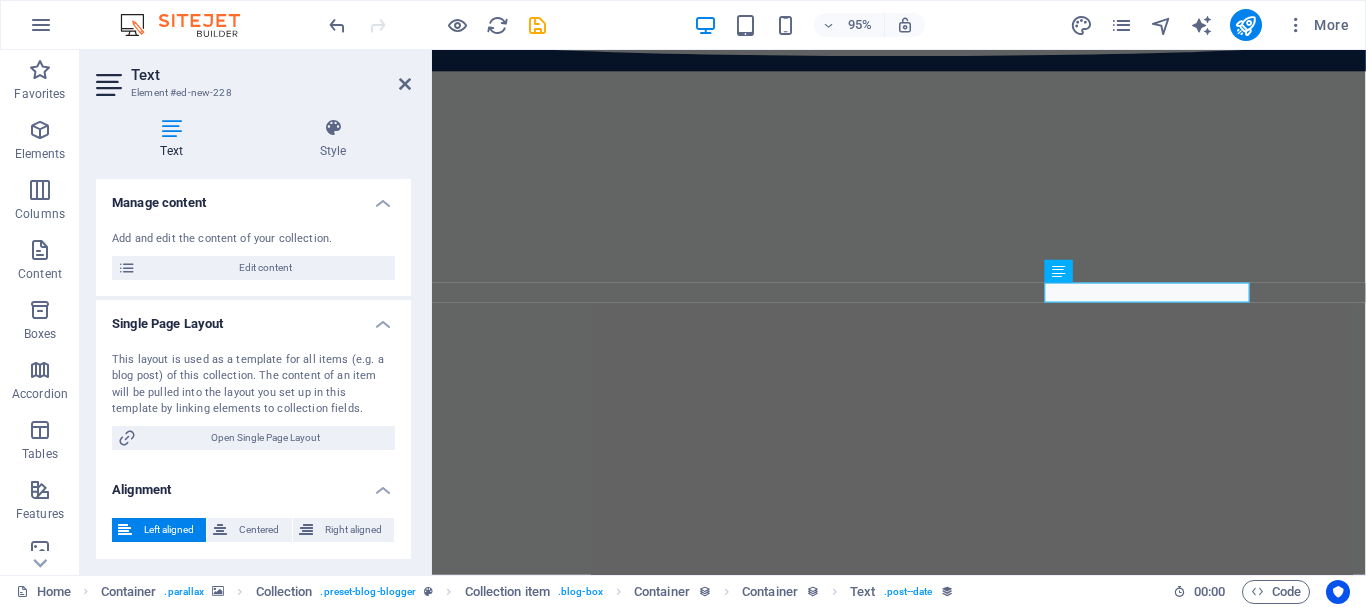 scroll, scrollTop: 0, scrollLeft: 0, axis: both 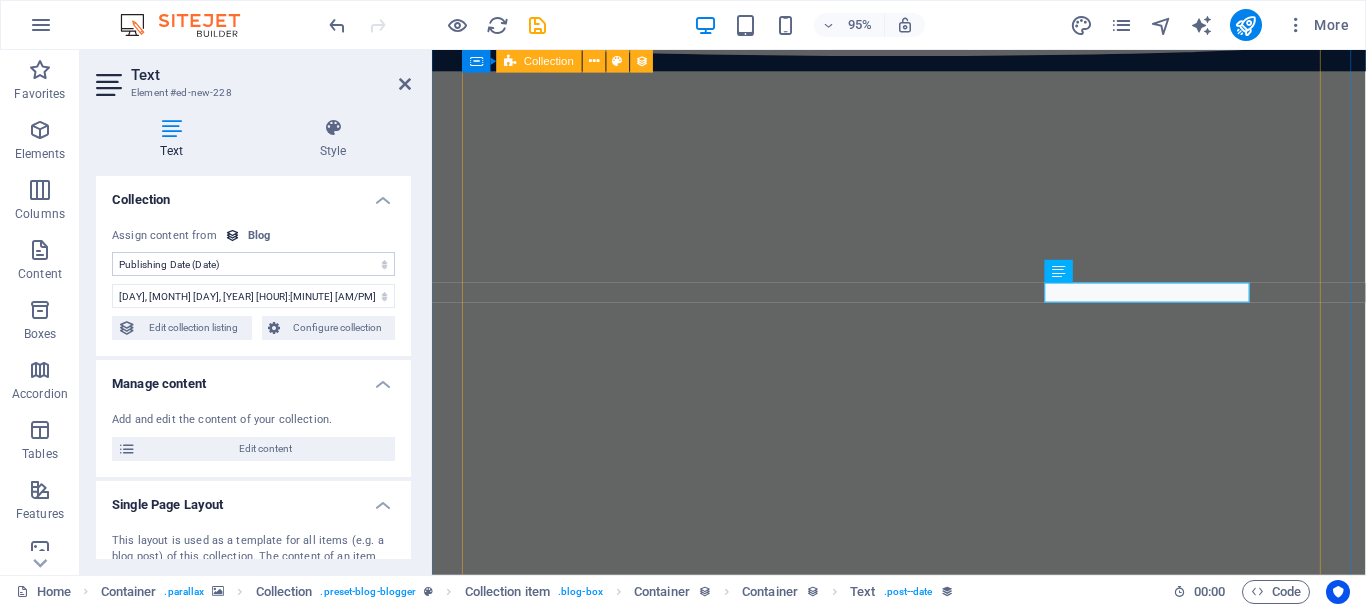 click on "Adventure POSTED ON [DAY], [MONTH] [DAY_NUM], [YEAR] [HOUR]:[MINUTE] [AM/PM] How to Find Sanctuary in Times of Chaos Faucibus tempor litora suspendisse justo! Mi praesent tortor dictumst. Eros commodo pellentesque luctus lorem lacinia? Tristique cras litora non, id nec. Netus mauris ut fermentum. READ NOW Travel POSTED ON [DAY], [MONTH] [DAY_NUM], [YEAR] [HOUR]:[MINUTE] [AM/PM] Following True Love Into Fear Purus curae arcu! Blandit quis? Consequat quisque torquent dolor a. Pulvinar inceptos rhoncus? Ut quisque placerat mi litora, eros habitasse hendrerit. Netus turpis ligula? Risus ante ullamcorper! READ NOW Technology POSTED ON [DAY], [MONTH] [DAY_NUM], [YEAR] [HOUR]:[MINUTE] [AM/PM] How to Make Big Decisions Hac leo fusce primis. Taciti cursus. Mauris malesuada dolor justo. Scelerisque aenean pretium nostra adipiscing! Libero magna praesent quisque, elit fames. Metus libero neque aliquet aliquam! Nibh eros curabitur amet habitant. Id vehicula. Nulla tristique! READ NOW Fashion POSTED ON [DAY], [MONTH] [DAY_NUM], [YEAR] [HOUR]:[MINUTE] [AM/PM] You Can't Just Peel the Potatoes READ NOW Adventure POSTED ON" at bounding box center [923, 4290] 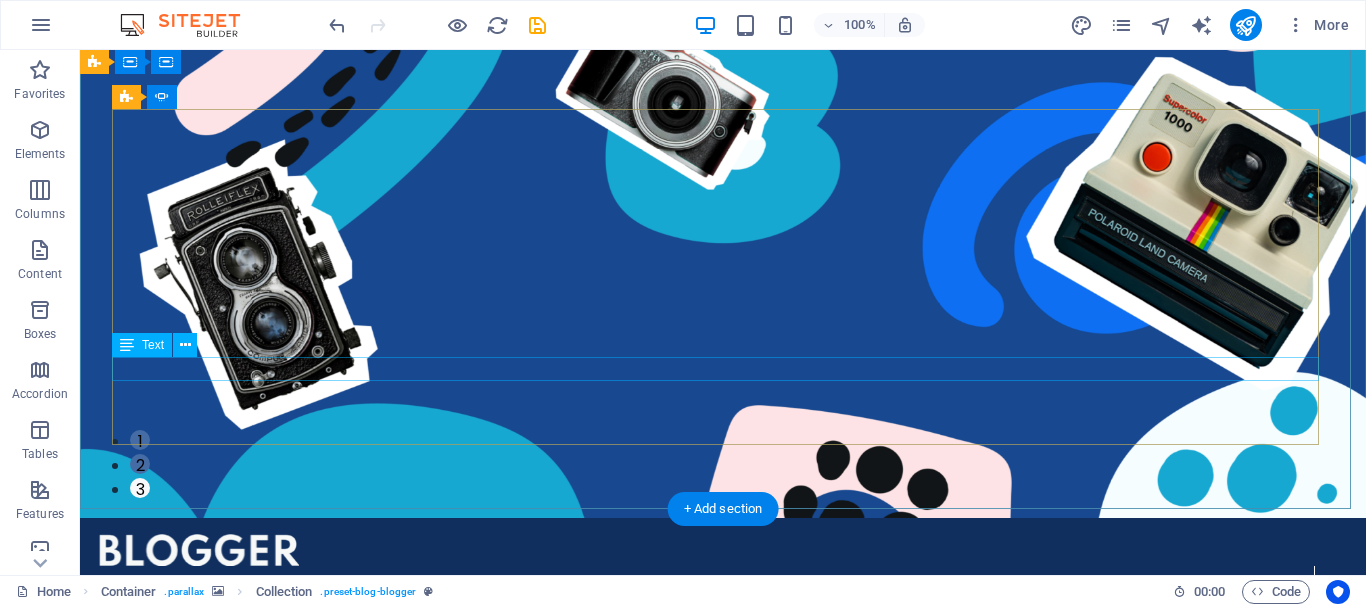 scroll, scrollTop: 0, scrollLeft: 0, axis: both 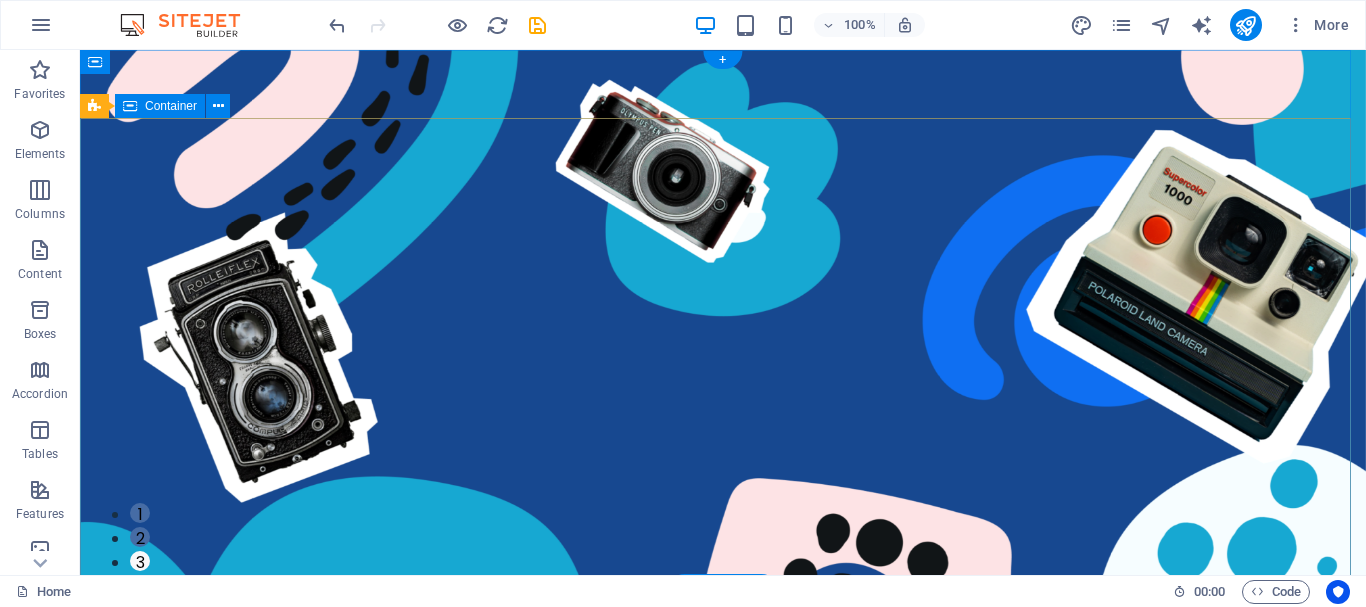 click on "TECHNOLOGY Use Technology to Live Healthier How today's technology can improve your quality of life and when to be careful of technology usage ADVENTURE How to Find Sanctuary in Times of Chaos Proven methods to find breaks and quiet moments to recharge your batteries in today's stressful life. TRAVEL Ice Cream Across the World A comprehensive - yet uncomplete - guide about the different types of ice cream that the world has to offer and where to find the best ice cream TECHNOLOGY Use Technology to Live Healthier How today's technology can improve your quality of life and when to be careful of technology usage ADVENTURE How to Find Sanctuary in Times of Chaos Proven methods to find breaks and quiet moments to recharge your batteries in today's stressful life. 1 2 3" at bounding box center [723, 1091] 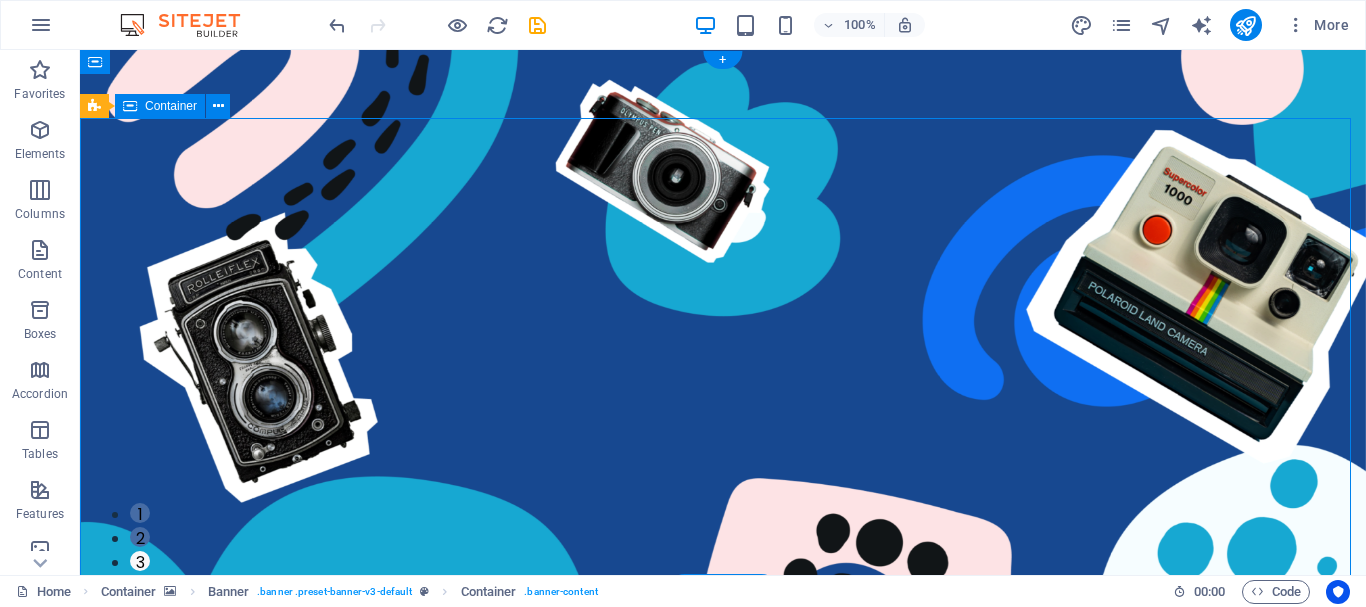 click on "TECHNOLOGY Use Technology to Live Healthier How today's technology can improve your quality of life and when to be careful of technology usage ADVENTURE How to Find Sanctuary in Times of Chaos Proven methods to find breaks and quiet moments to recharge your batteries in today's stressful life. TRAVEL Ice Cream Across the World A comprehensive - yet uncomplete - guide about the different types of ice cream that the world has to offer and where to find the best ice cream TECHNOLOGY Use Technology to Live Healthier How today's technology can improve your quality of life and when to be careful of technology usage ADVENTURE How to Find Sanctuary in Times of Chaos Proven methods to find breaks and quiet moments to recharge your batteries in today's stressful life. 1 2 3" at bounding box center [723, 1091] 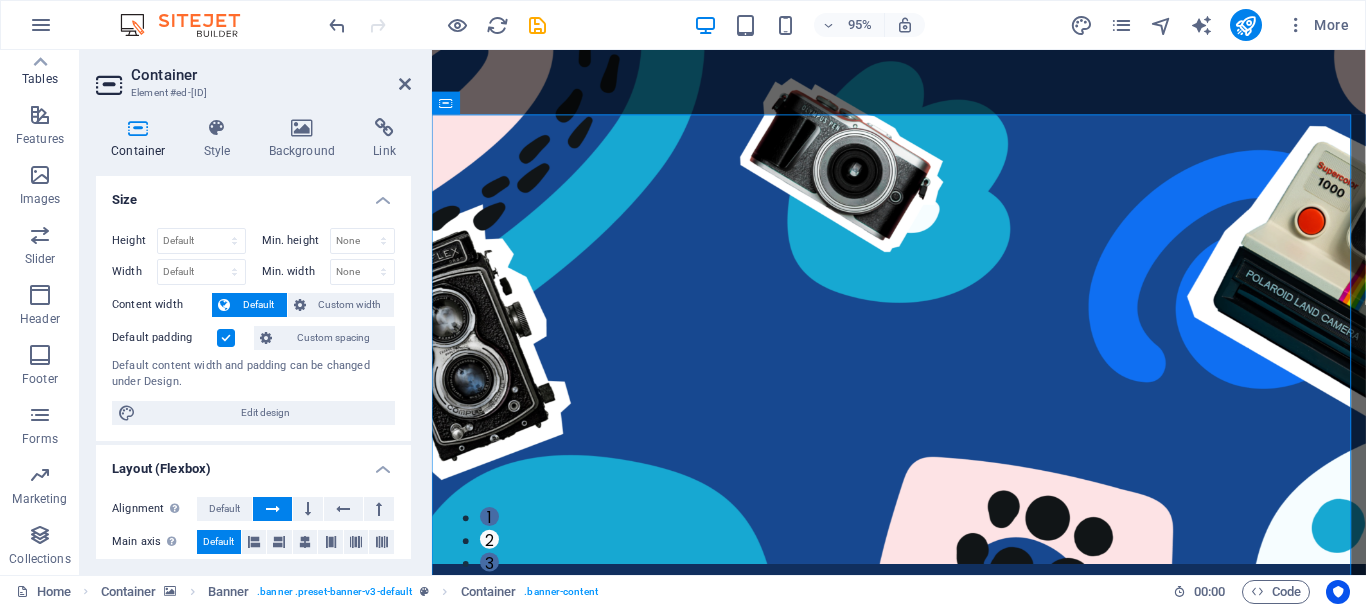 scroll, scrollTop: 0, scrollLeft: 0, axis: both 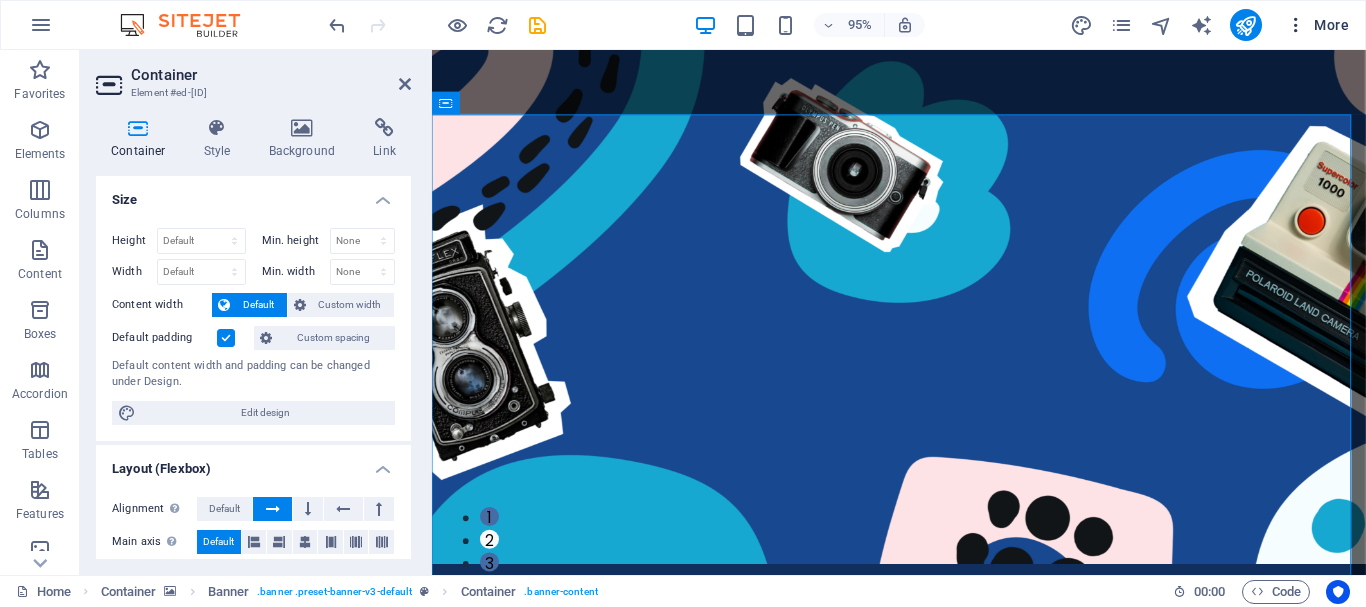 click at bounding box center [1296, 25] 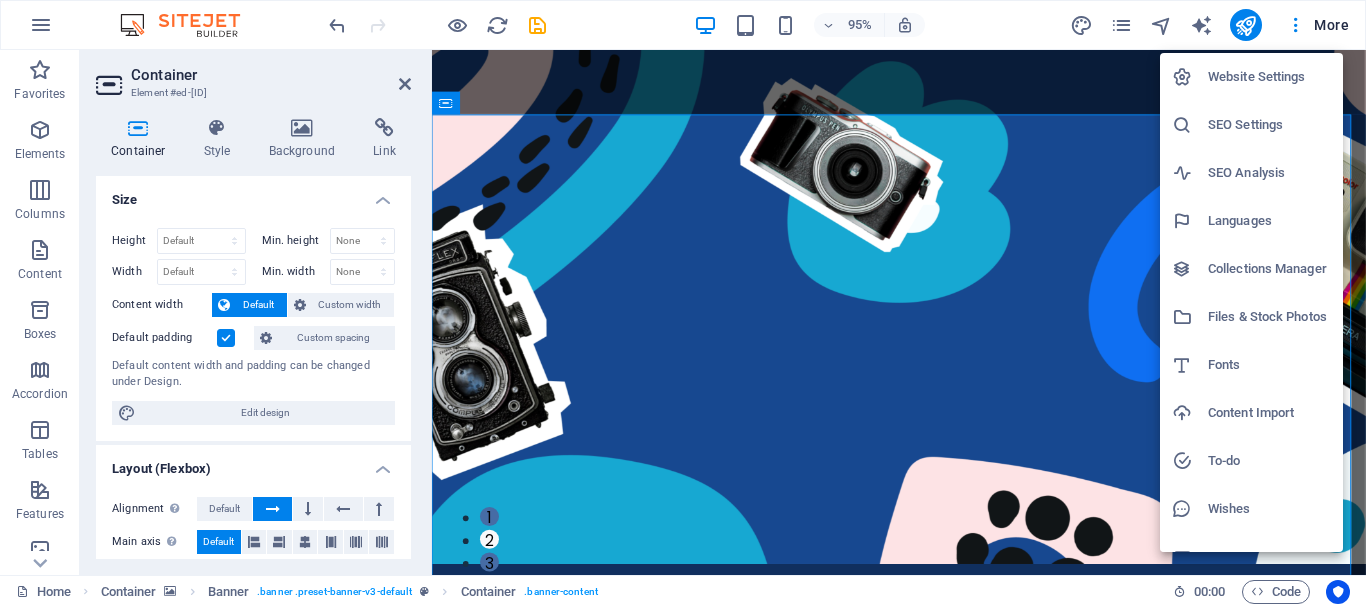 click on "Website Settings" at bounding box center (1269, 77) 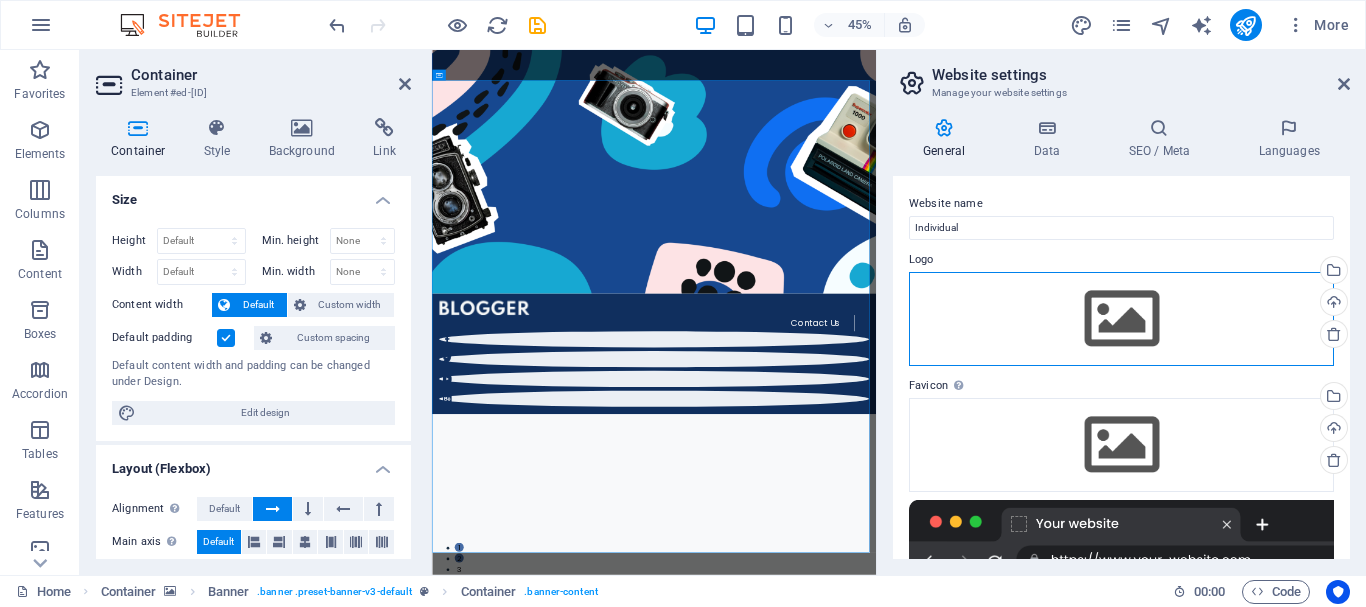 click on "Drag files here, click to choose files or select files from Files or our free stock photos & videos" at bounding box center [1121, 319] 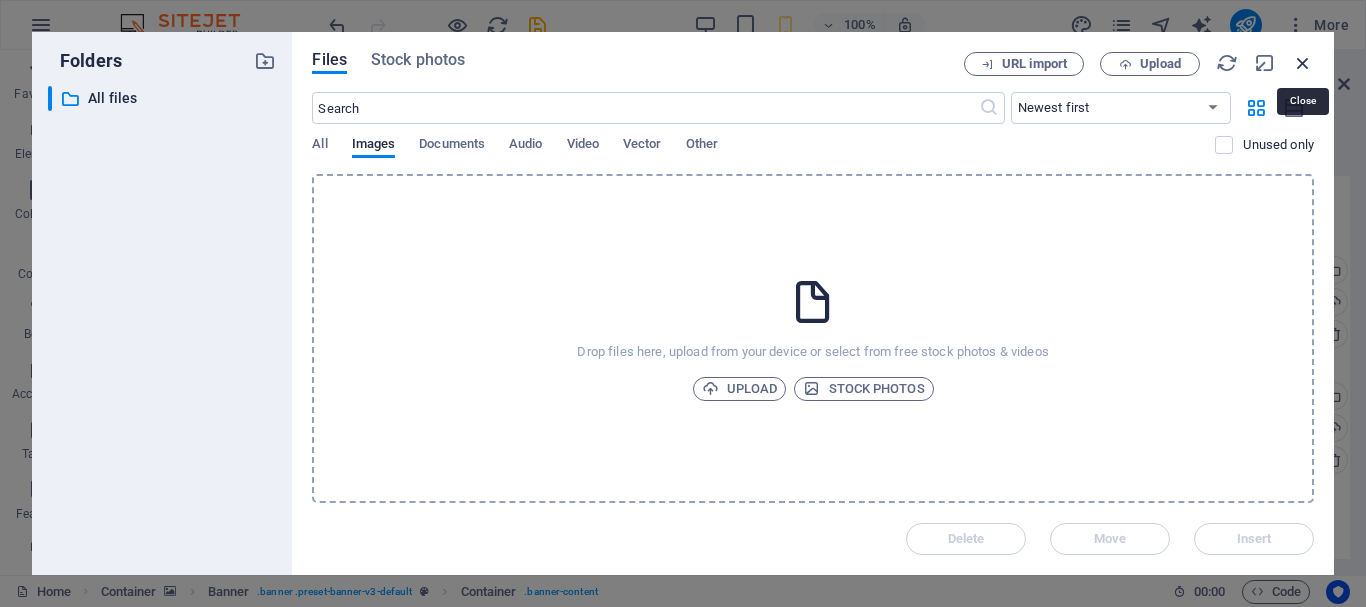 click at bounding box center [1303, 63] 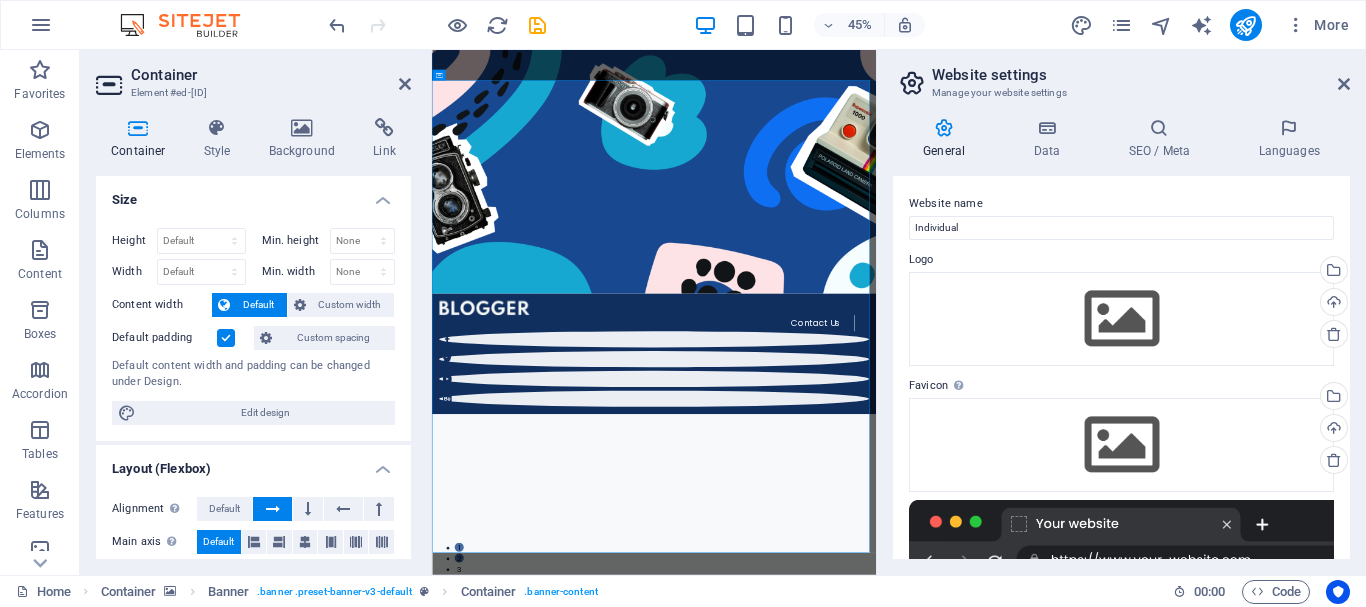 click at bounding box center [190, 25] 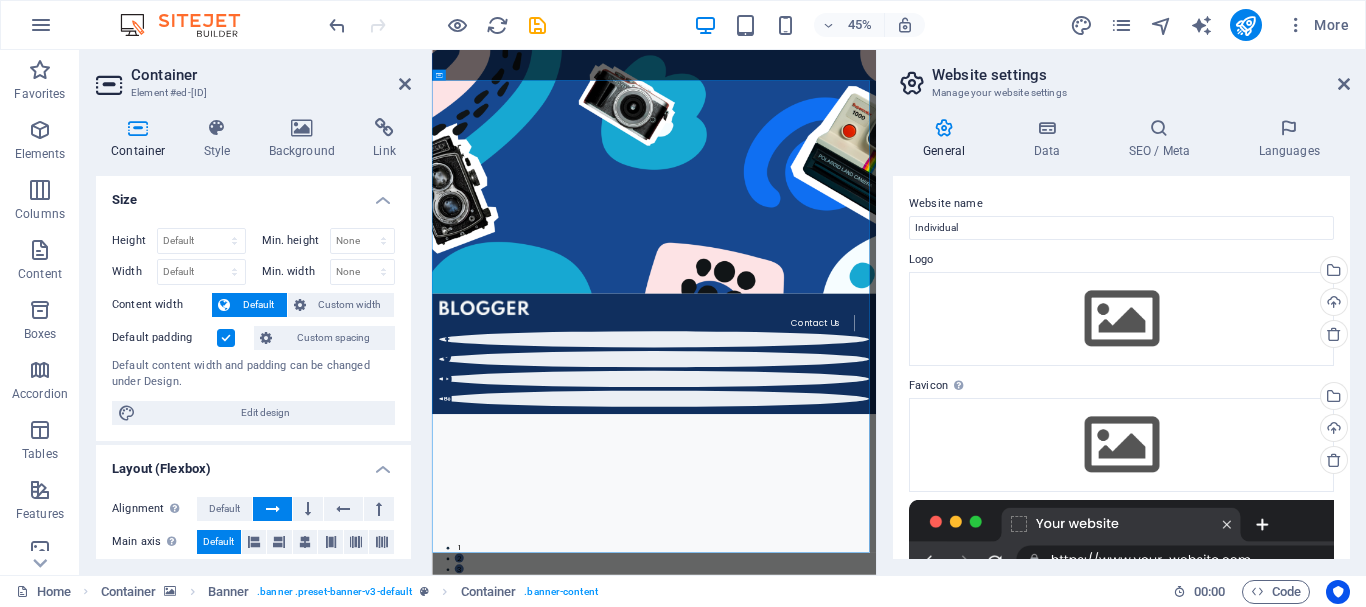 click at bounding box center (190, 25) 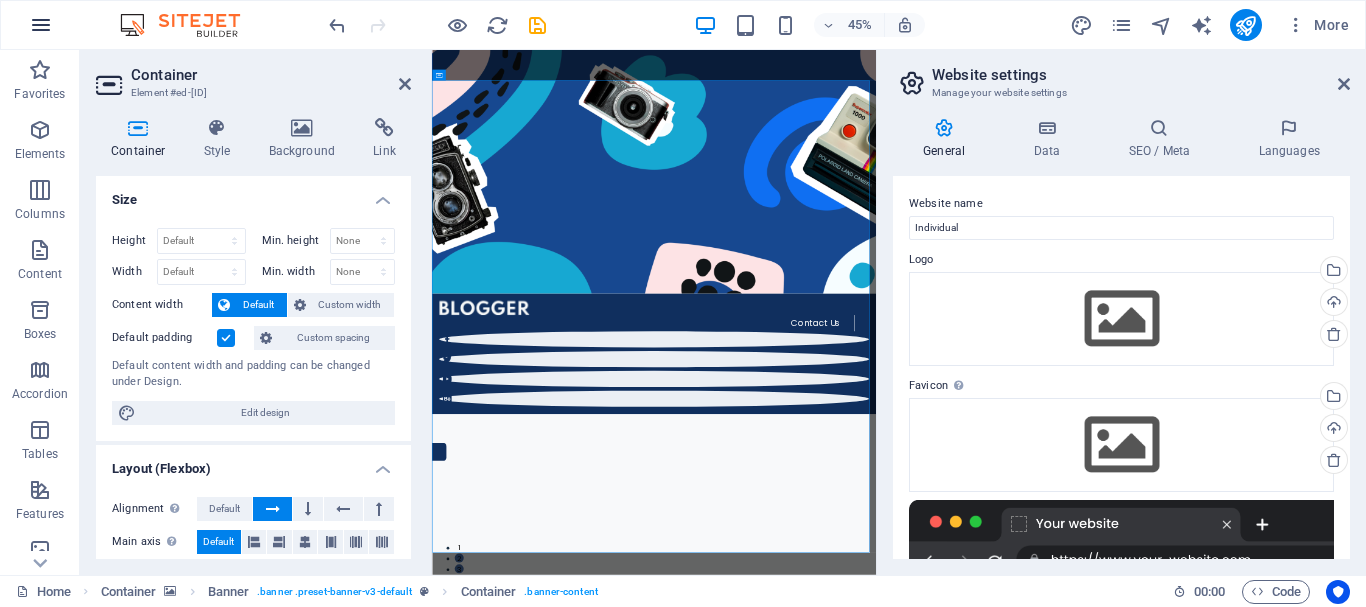 click at bounding box center [41, 25] 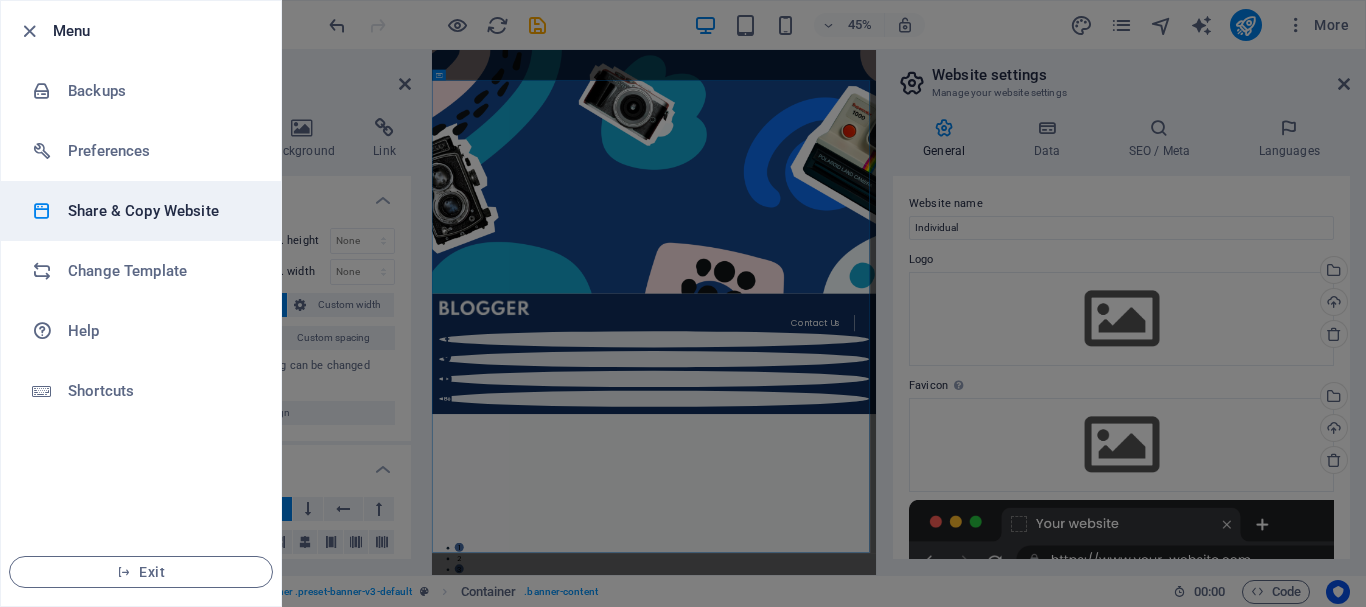 click on "Share & Copy Website" at bounding box center (160, 211) 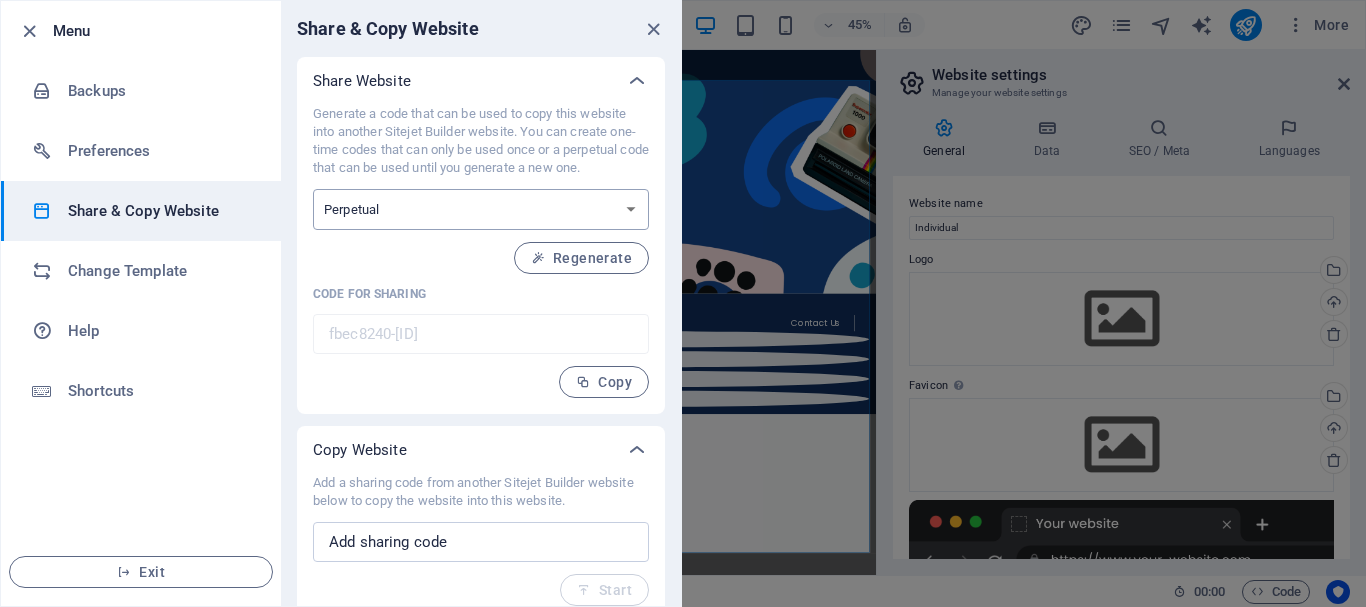 click on "One-time Perpetual" at bounding box center [481, 209] 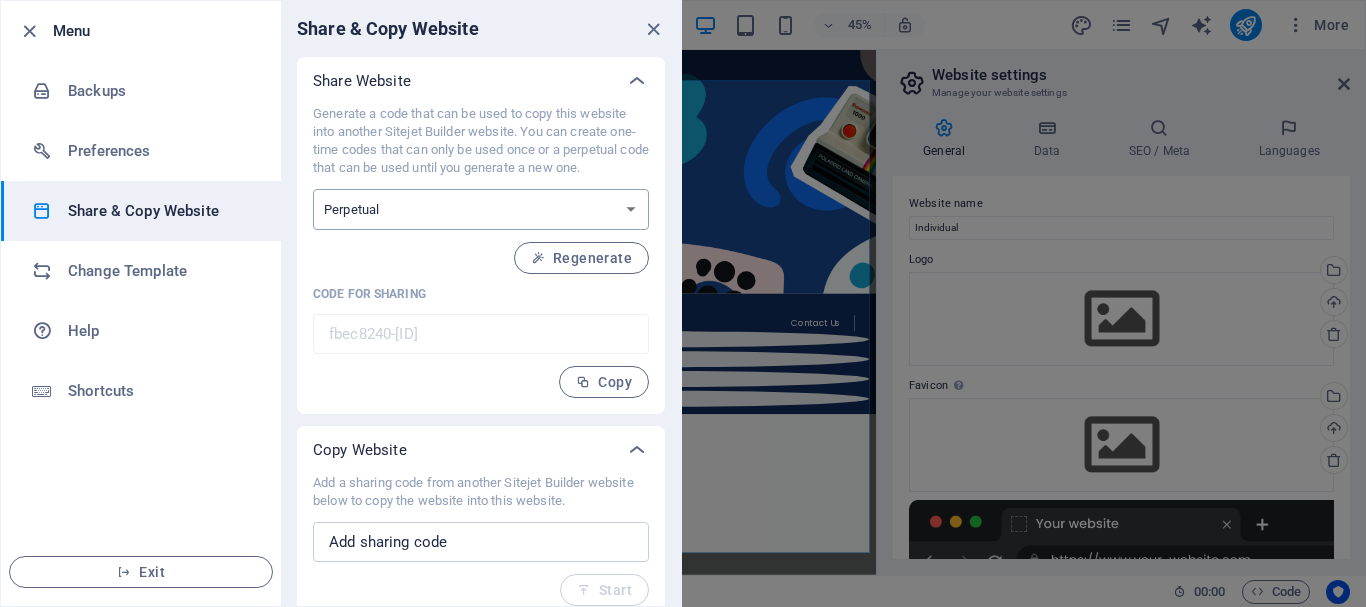 click on "One-time Perpetual" at bounding box center (481, 209) 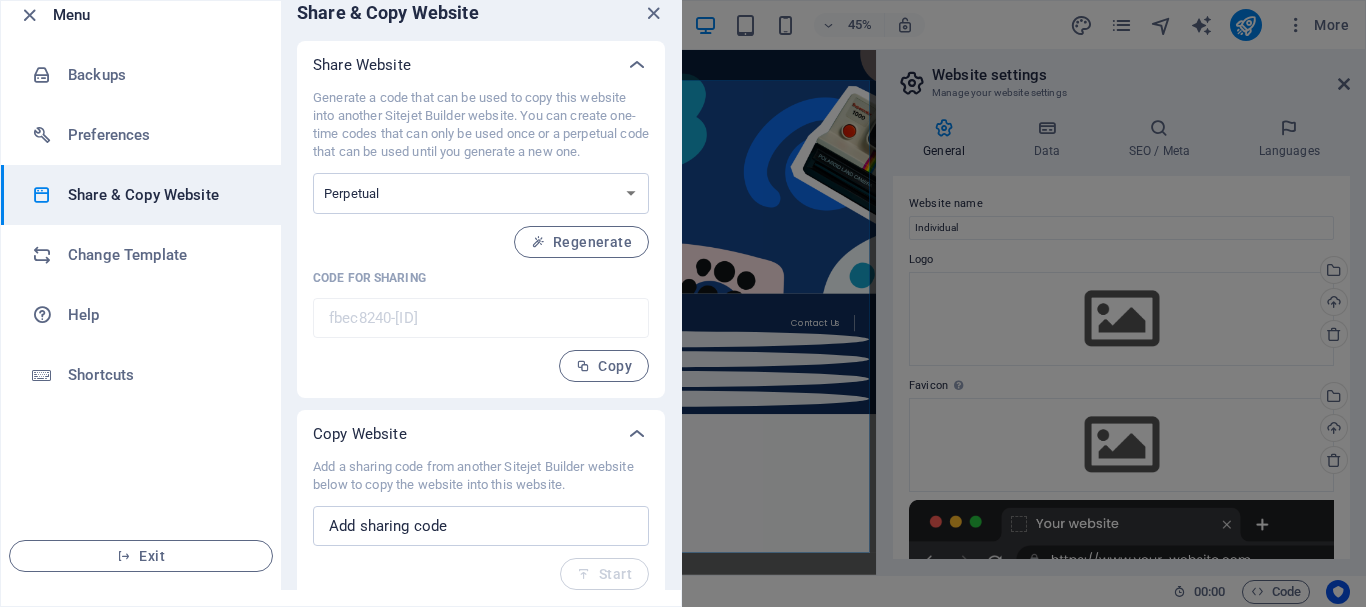 scroll, scrollTop: 15, scrollLeft: 0, axis: vertical 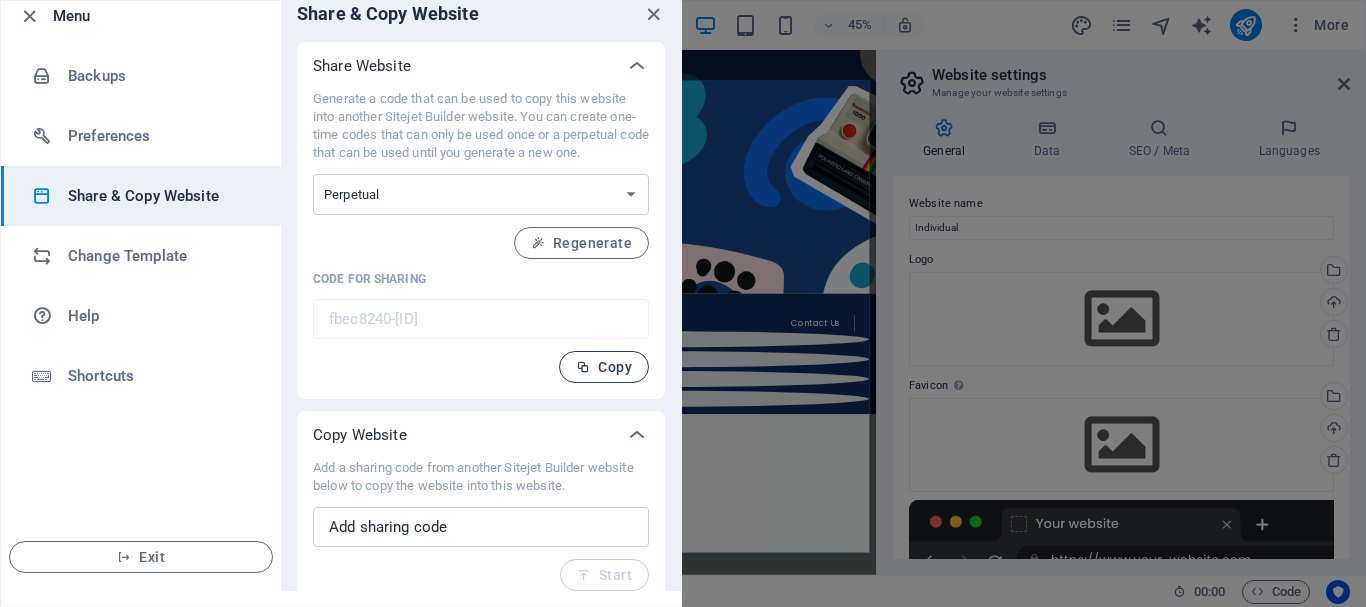 click on "Copy" at bounding box center (604, 367) 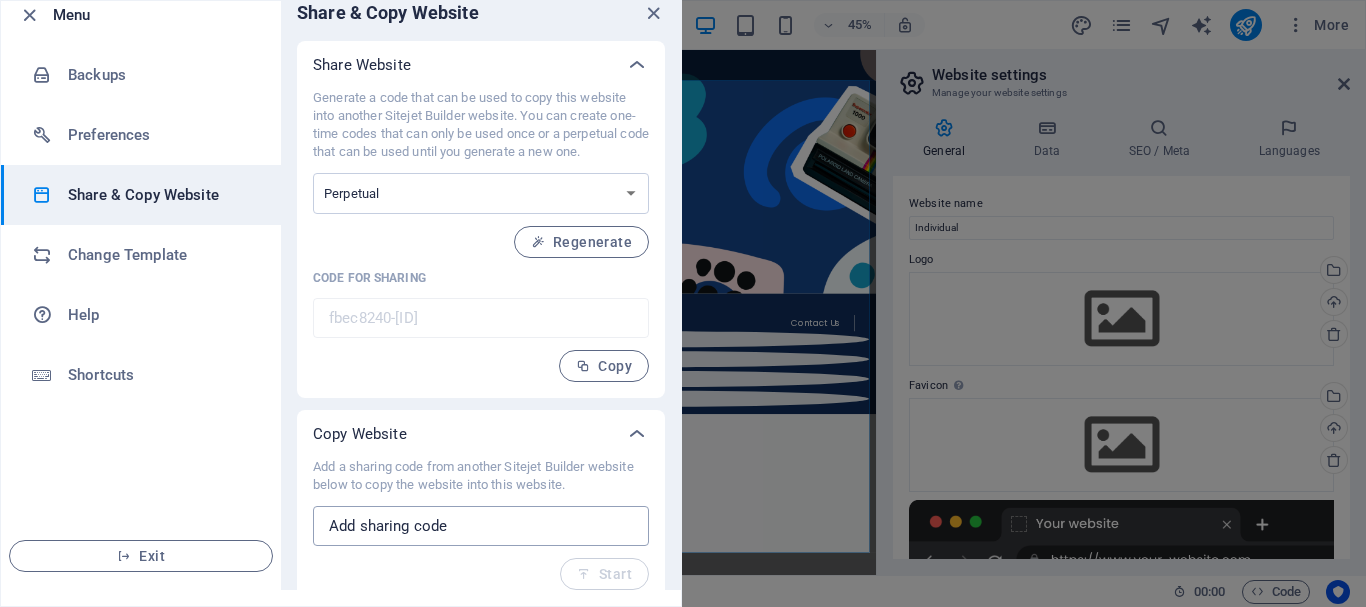 scroll, scrollTop: 16, scrollLeft: 0, axis: vertical 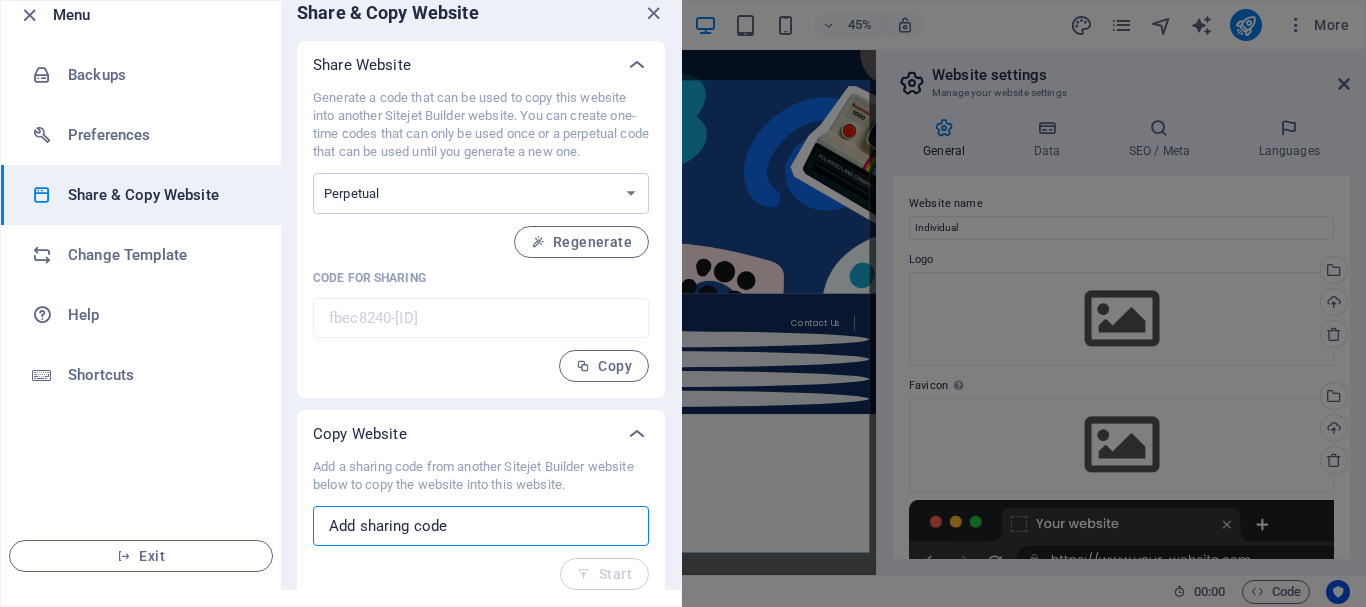 click at bounding box center (481, 526) 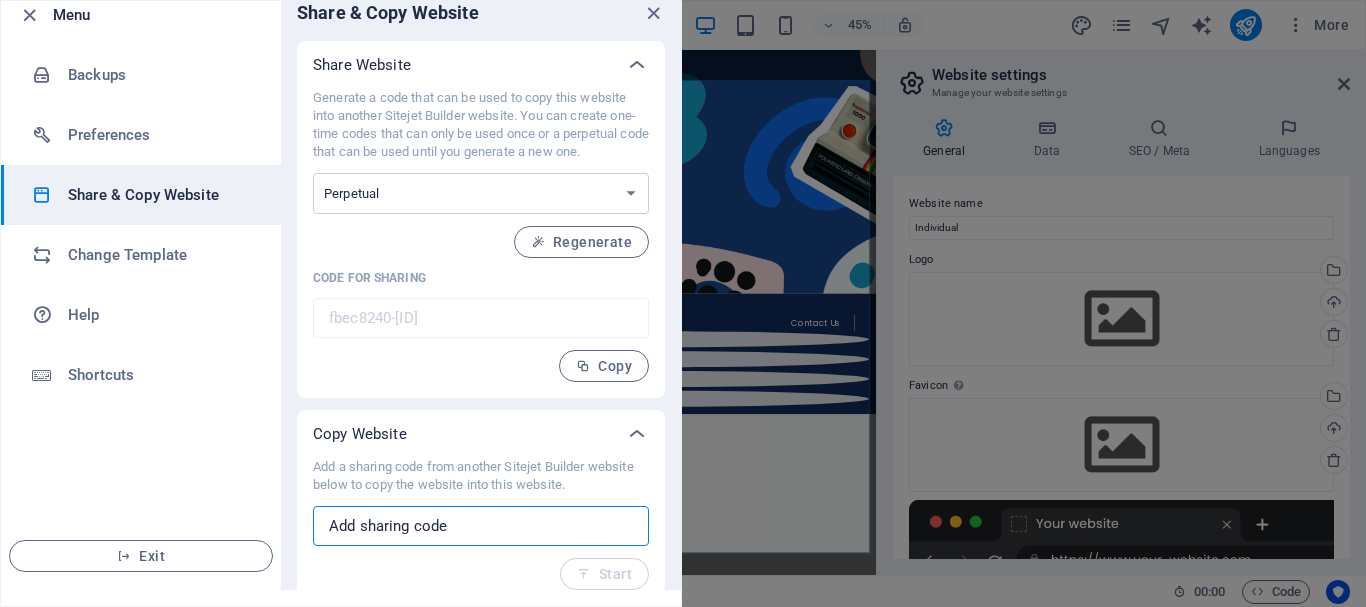 paste on "fbec8240-[ID]" 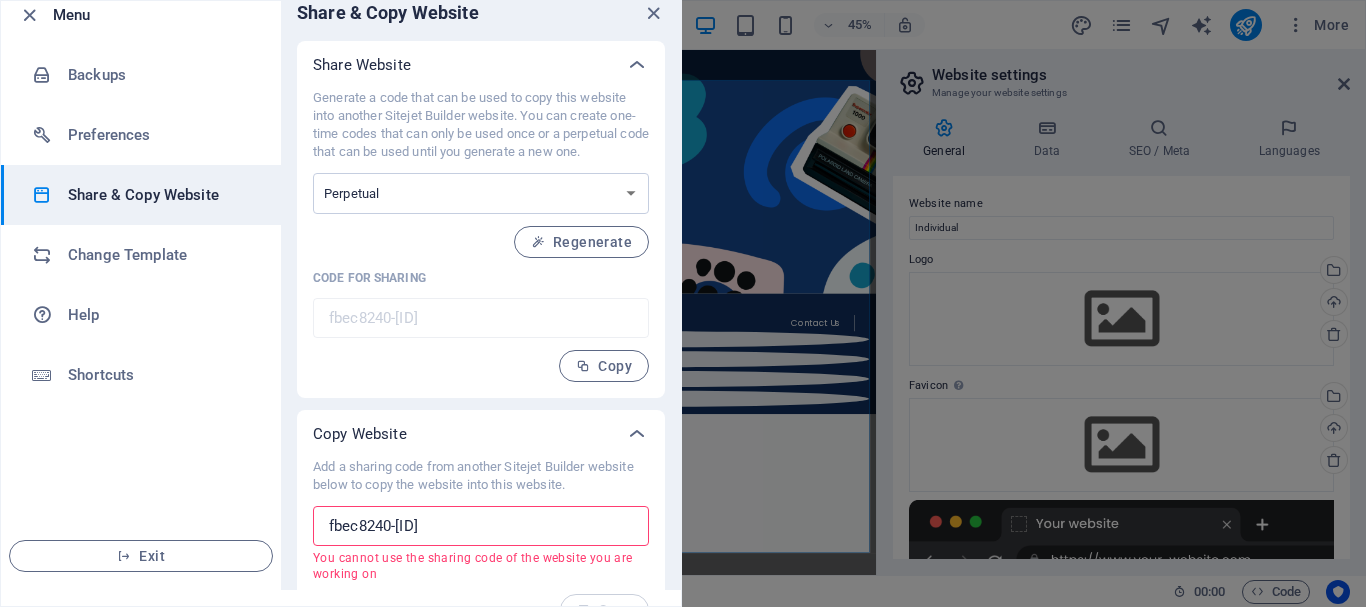 scroll, scrollTop: 52, scrollLeft: 0, axis: vertical 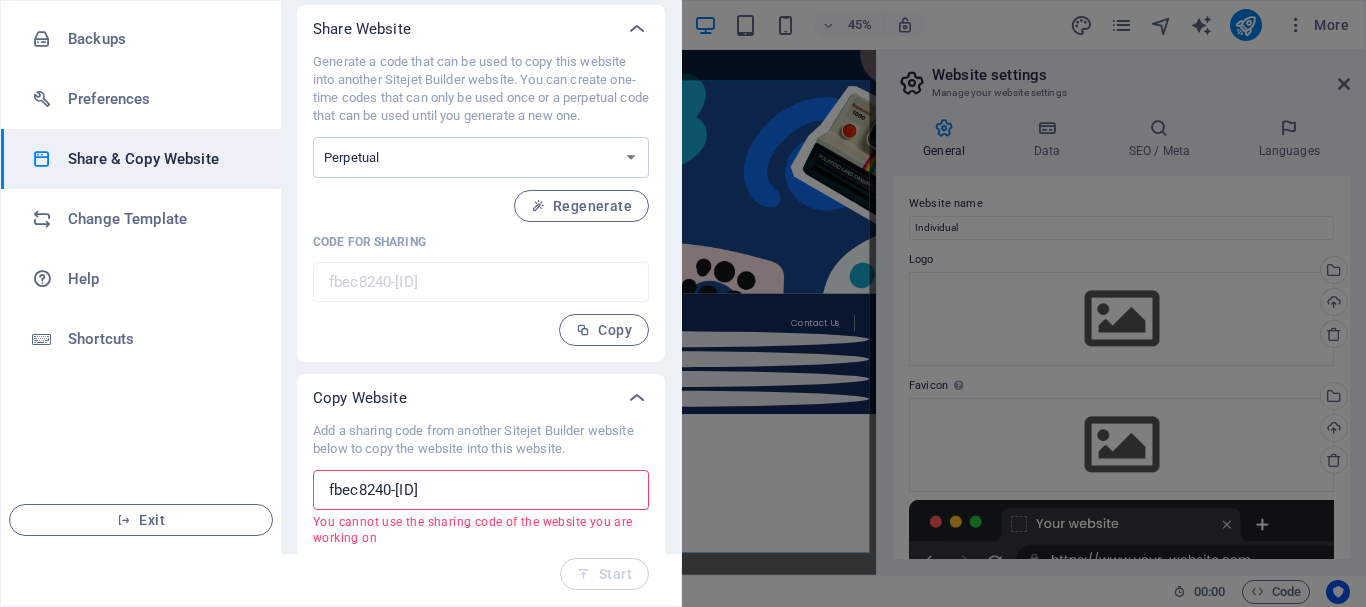 drag, startPoint x: 480, startPoint y: 494, endPoint x: 128, endPoint y: 499, distance: 352.03552 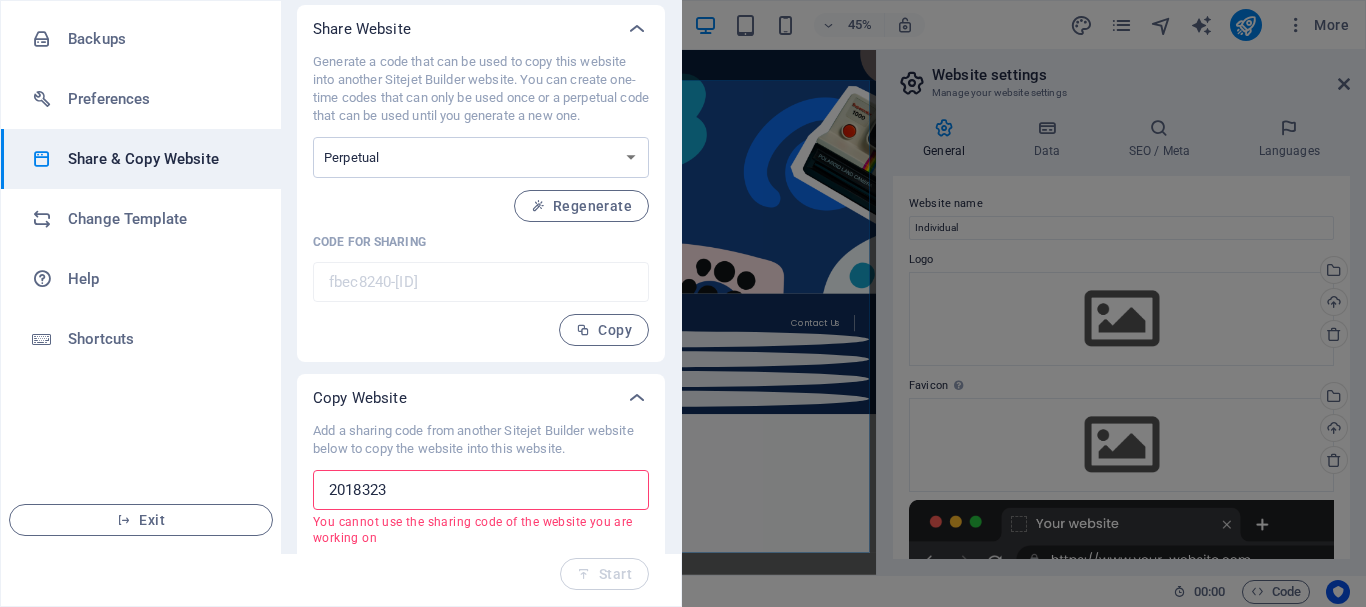 scroll, scrollTop: 16, scrollLeft: 0, axis: vertical 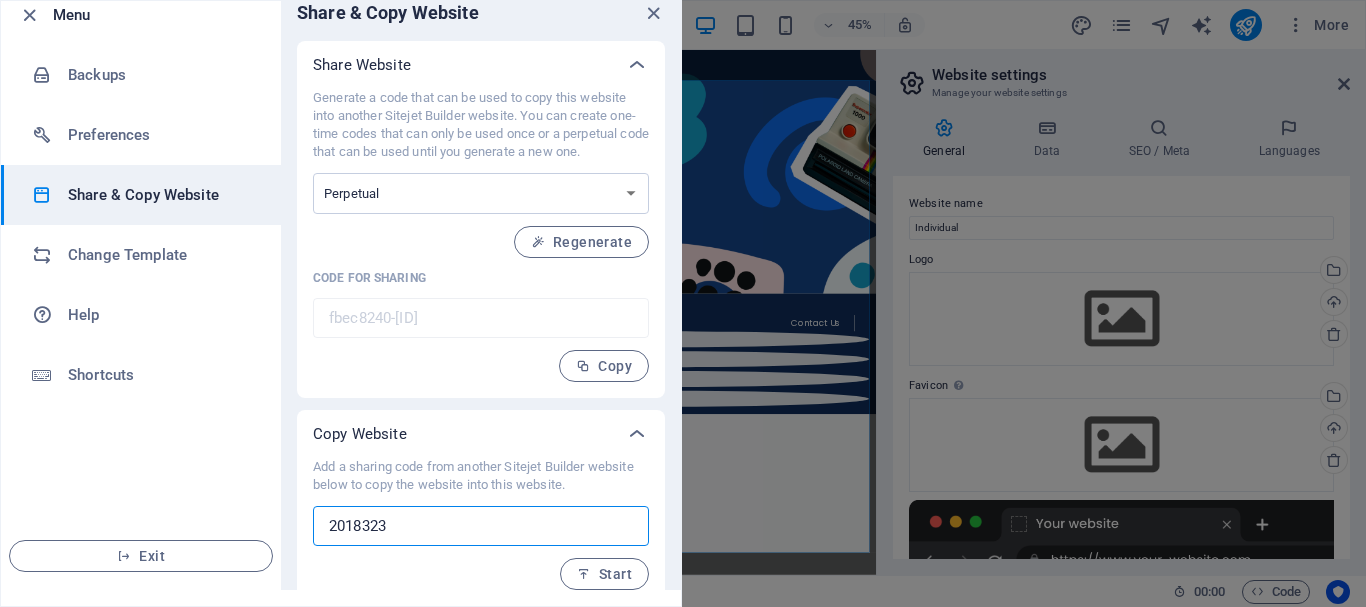 type on "2018323" 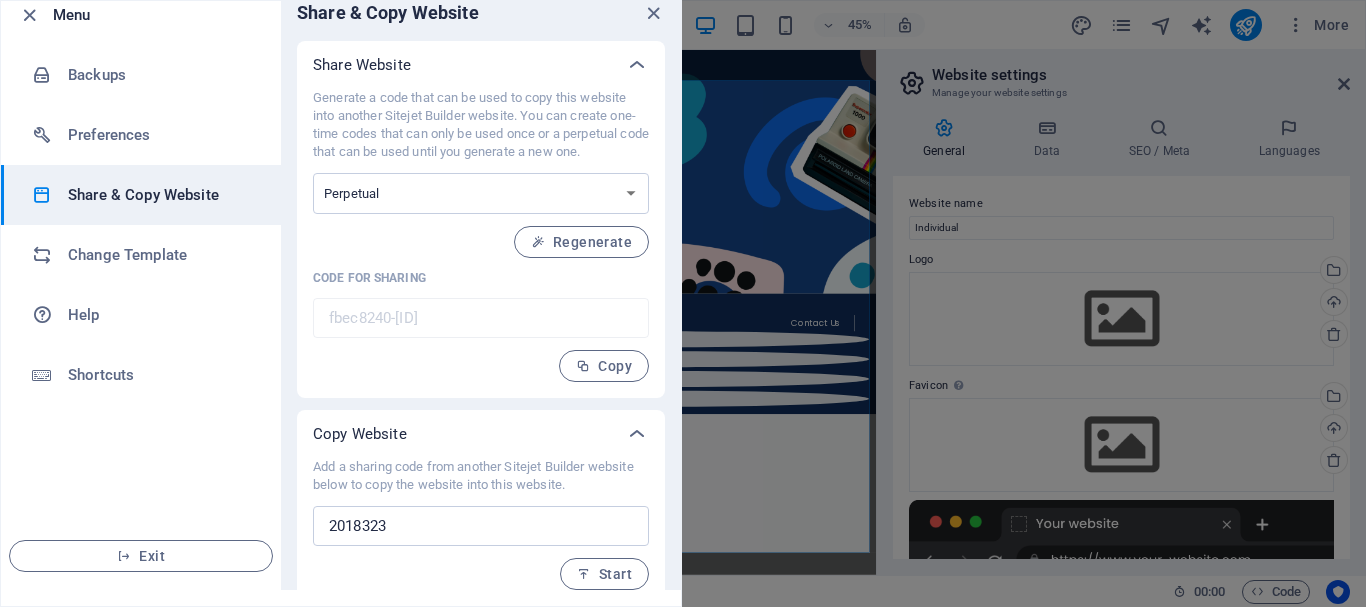 click on "Add a sharing code from another Sitejet Builder website below to copy the website into this website. [ID] ​ Start" at bounding box center [481, 524] 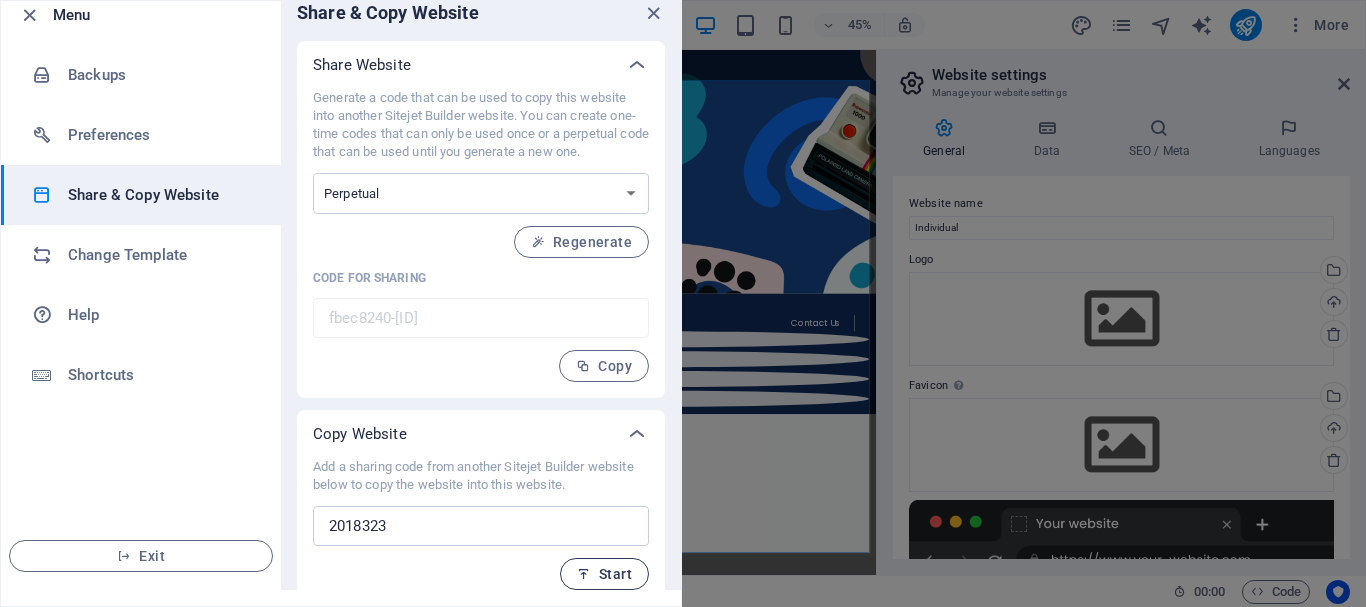 click on "Start" at bounding box center (604, 574) 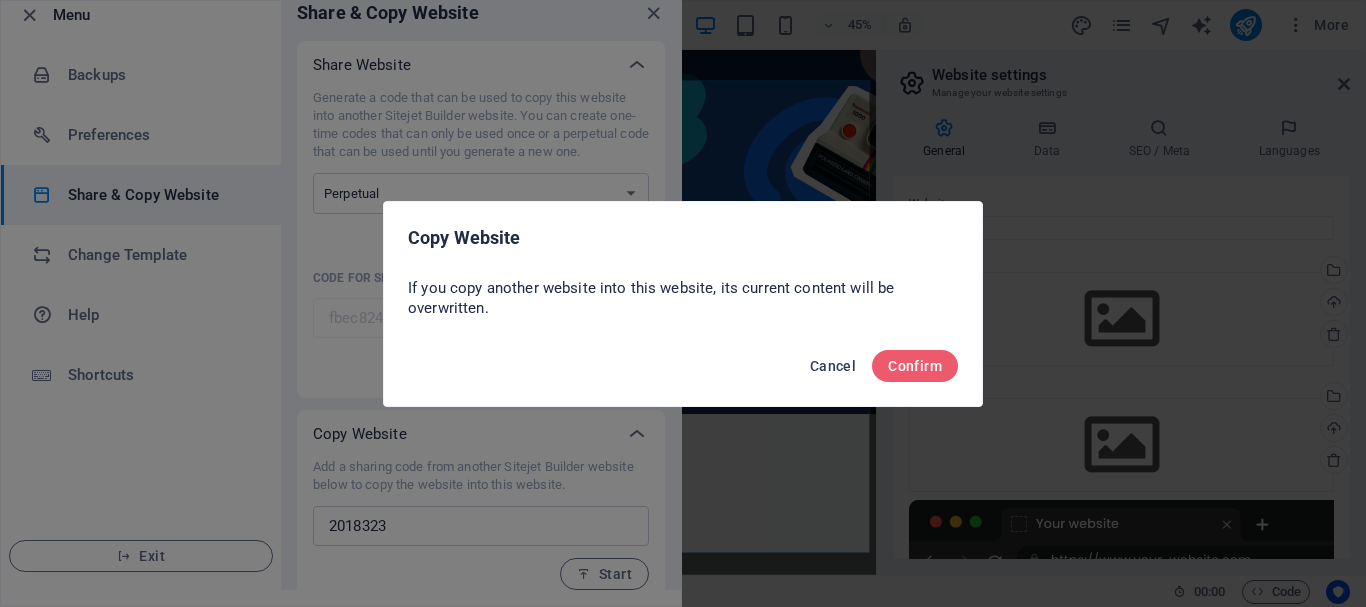 click on "Cancel" at bounding box center [833, 366] 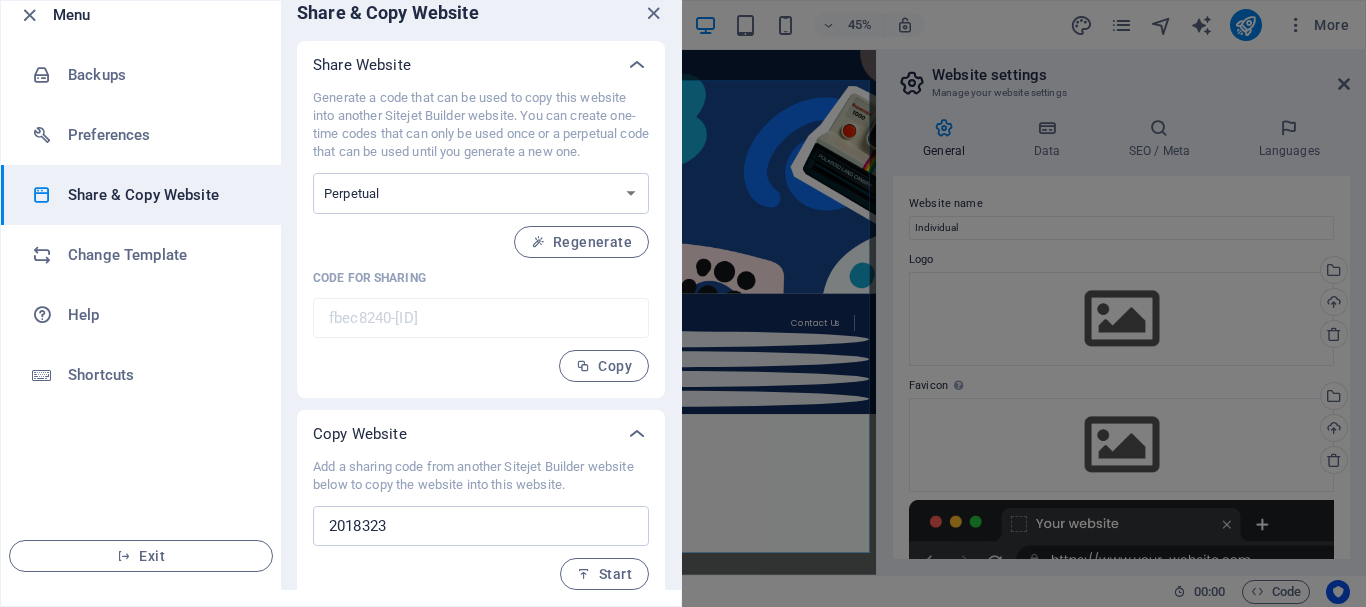 click at bounding box center (683, 303) 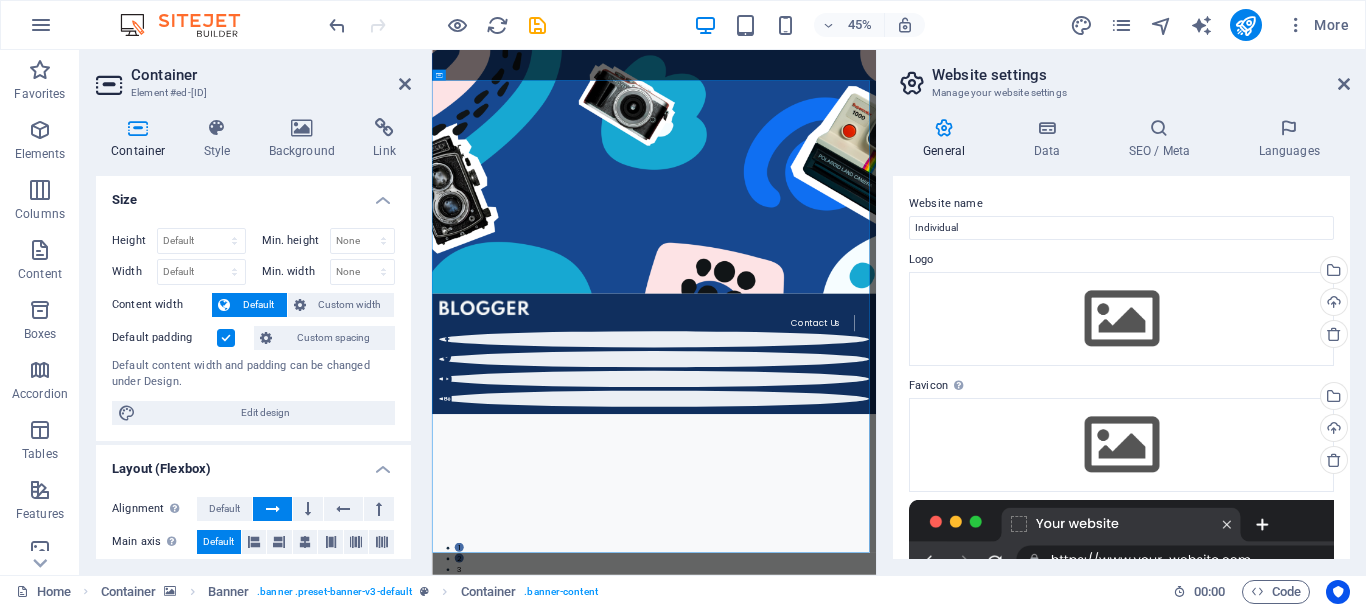 scroll, scrollTop: 0, scrollLeft: 0, axis: both 